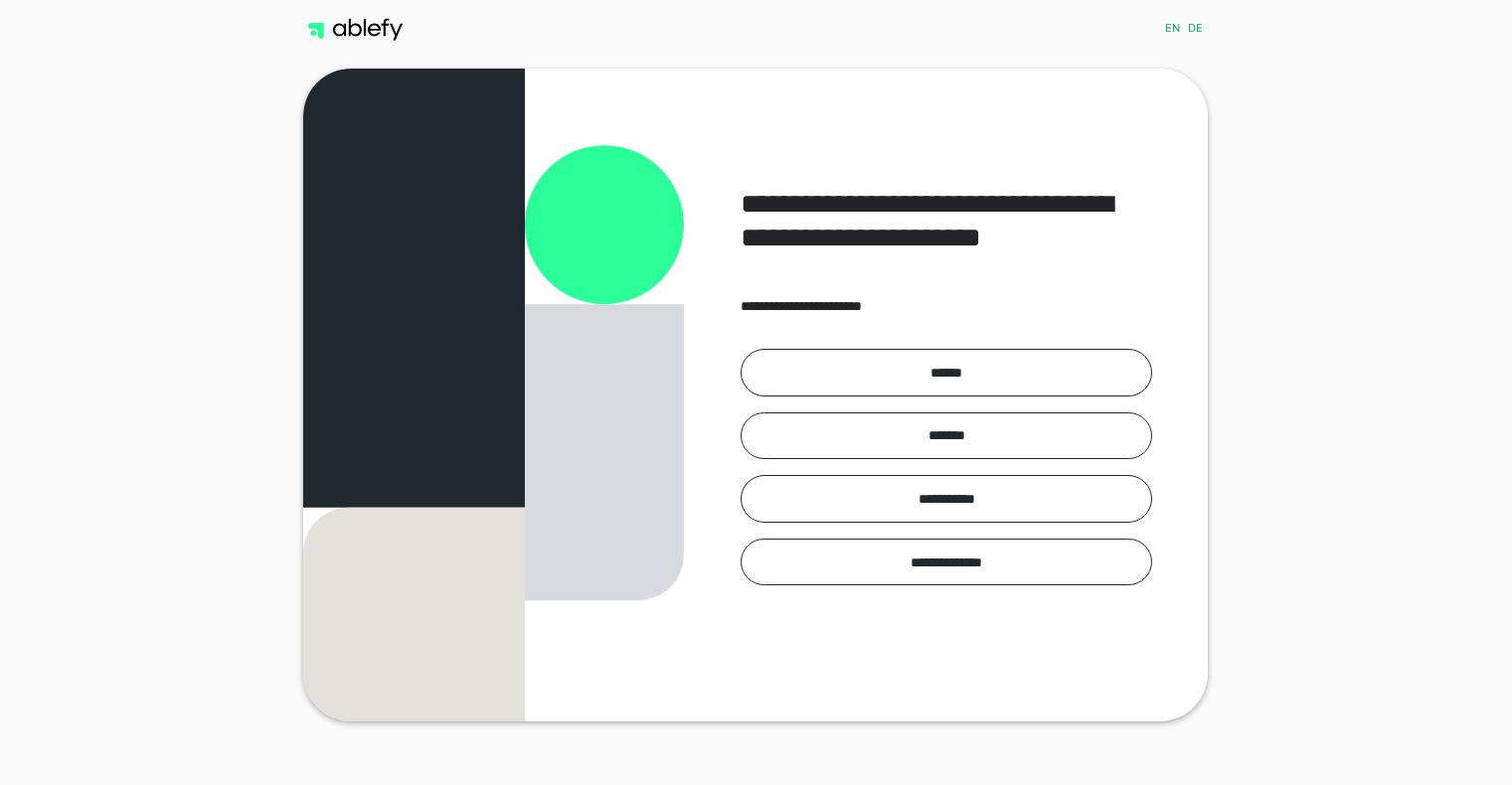 scroll, scrollTop: 0, scrollLeft: 0, axis: both 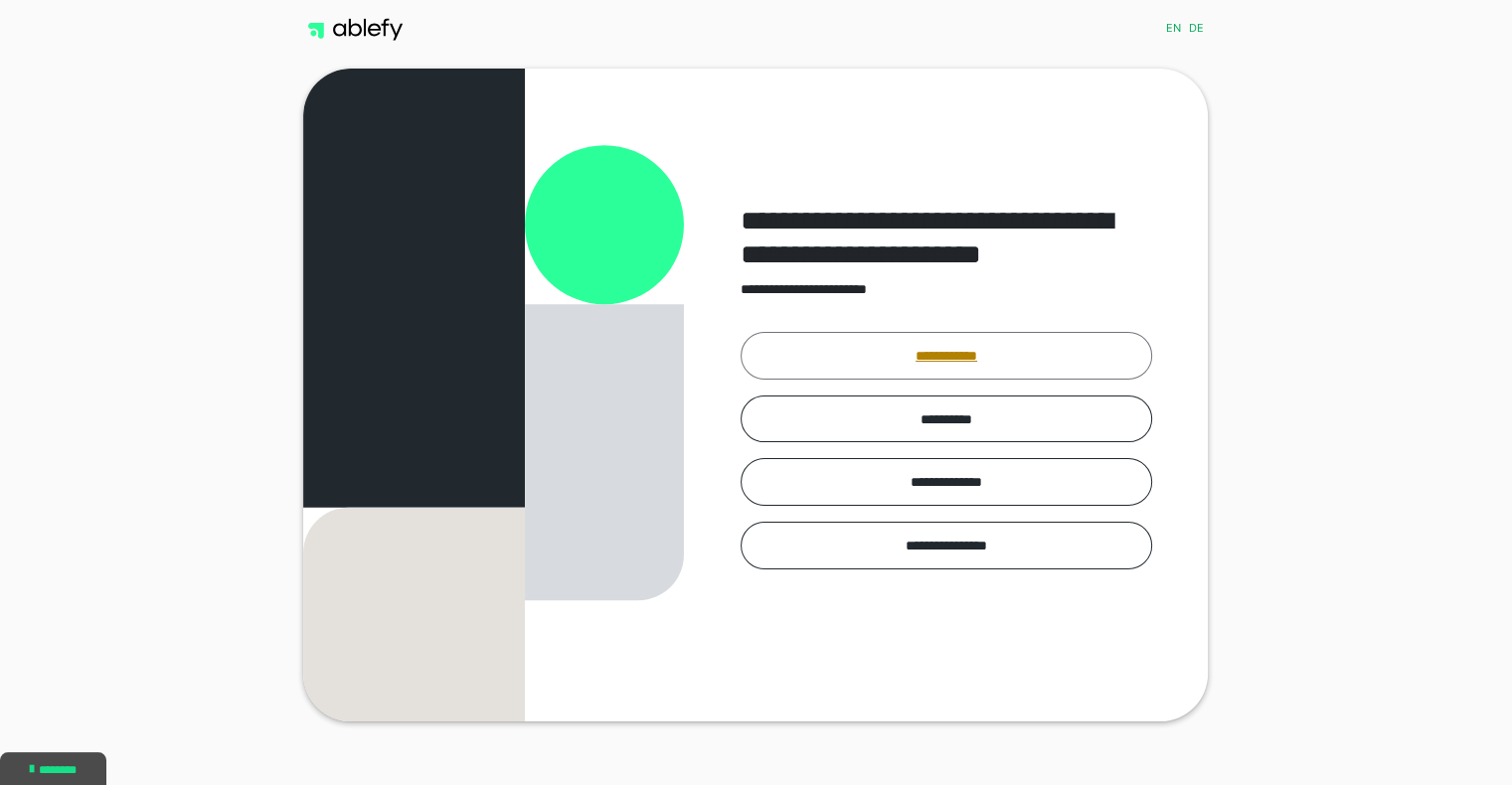 click on "**********" at bounding box center (946, 356) 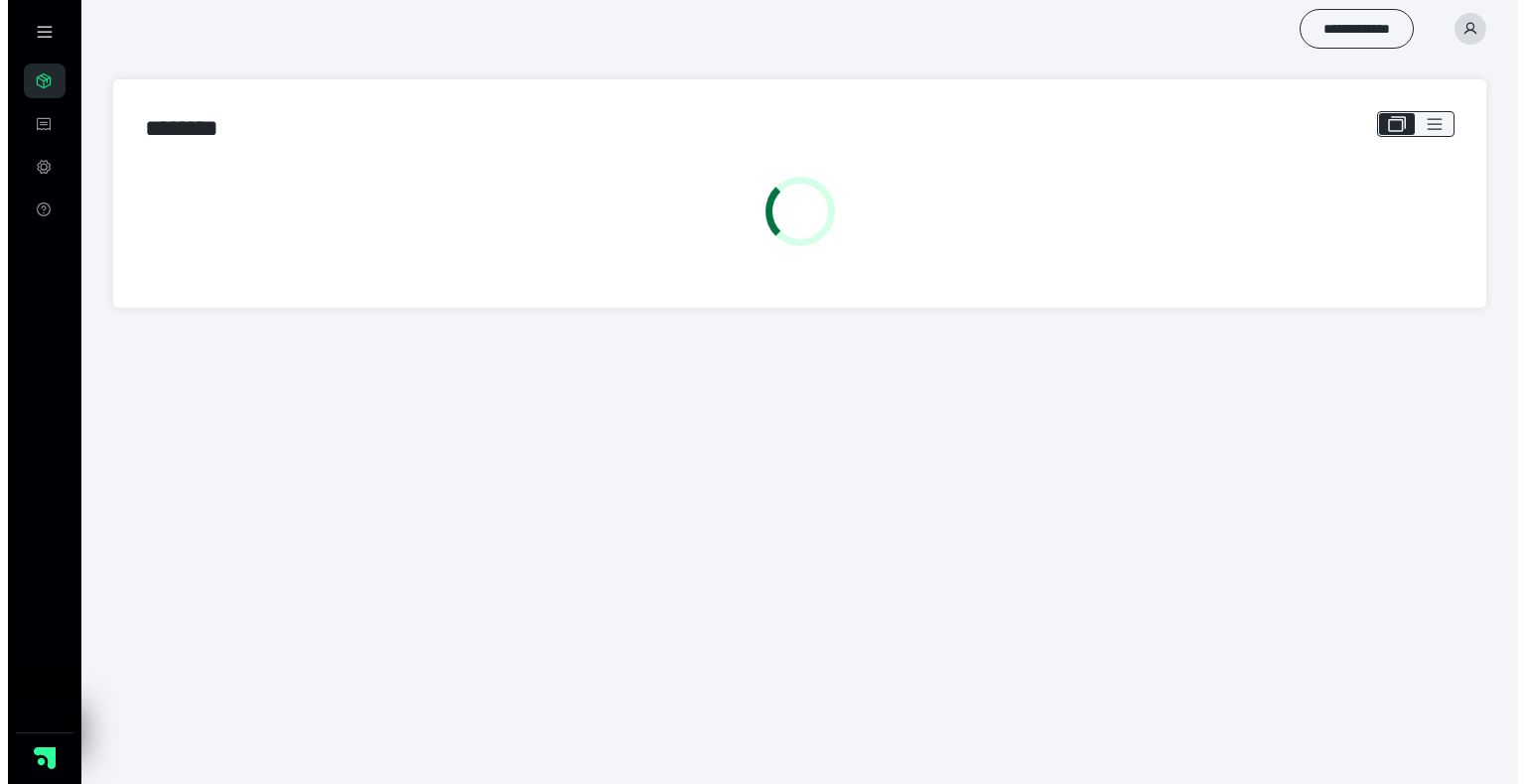 scroll, scrollTop: 0, scrollLeft: 0, axis: both 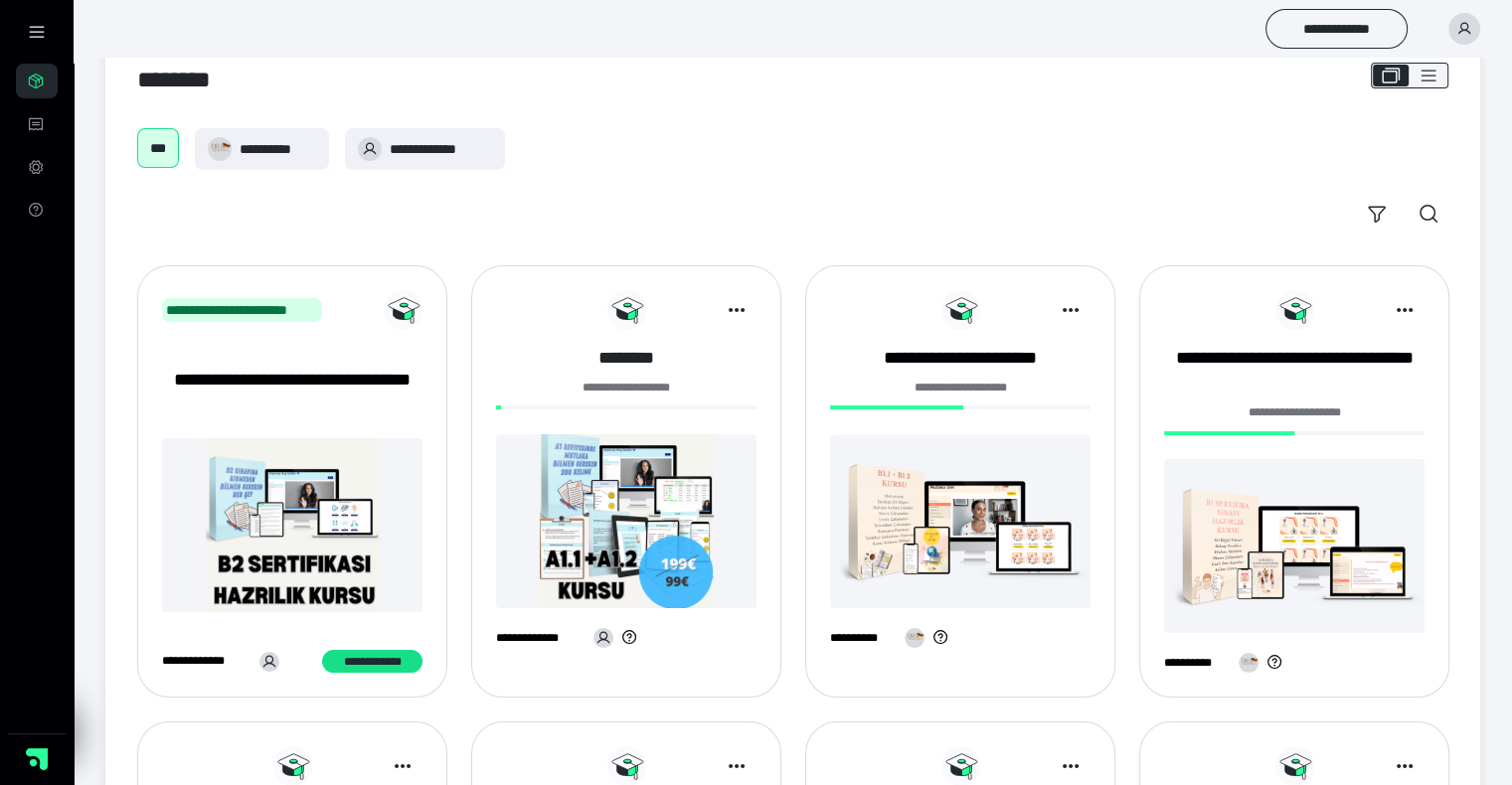 click on "********" at bounding box center [626, 358] 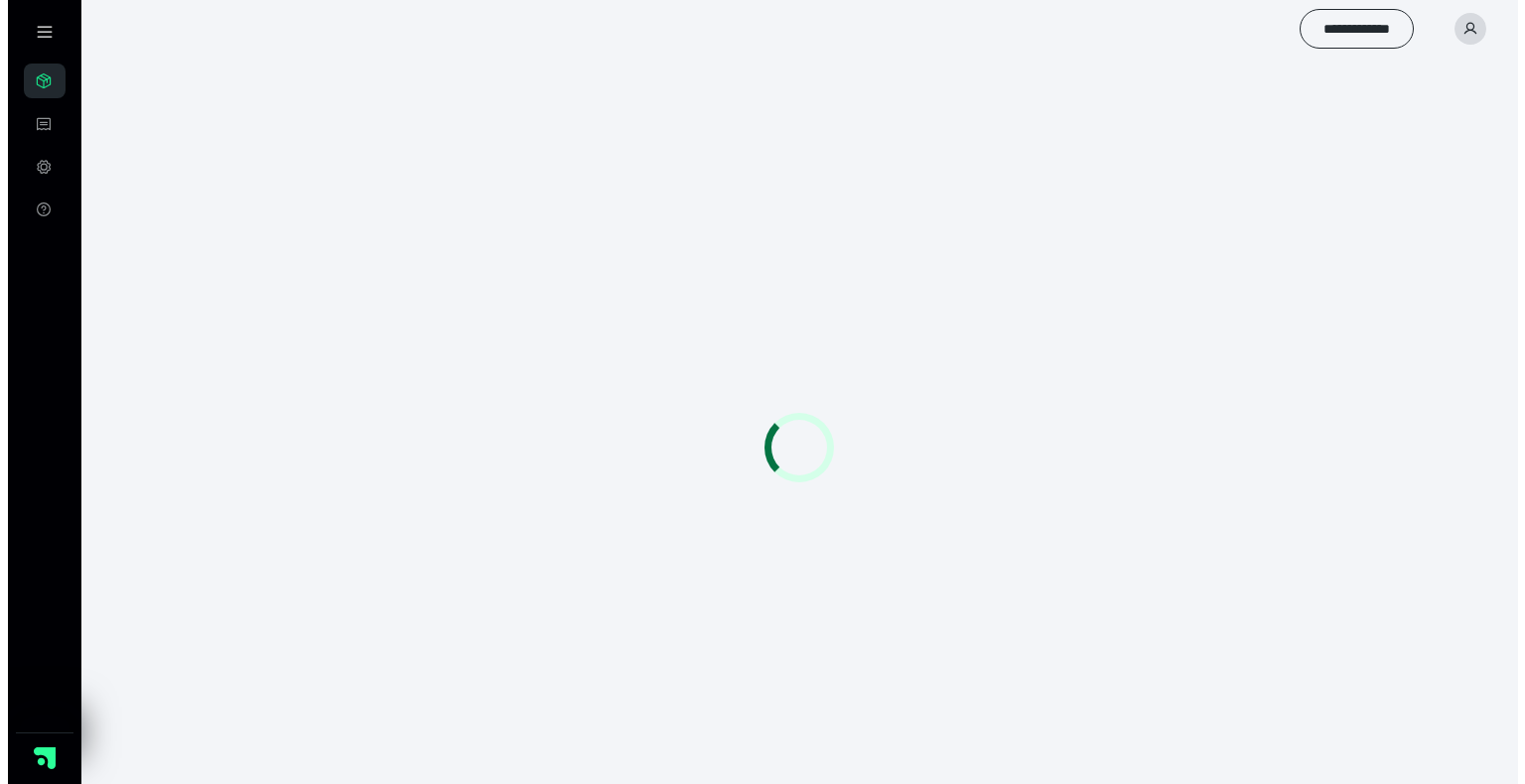 scroll, scrollTop: 0, scrollLeft: 0, axis: both 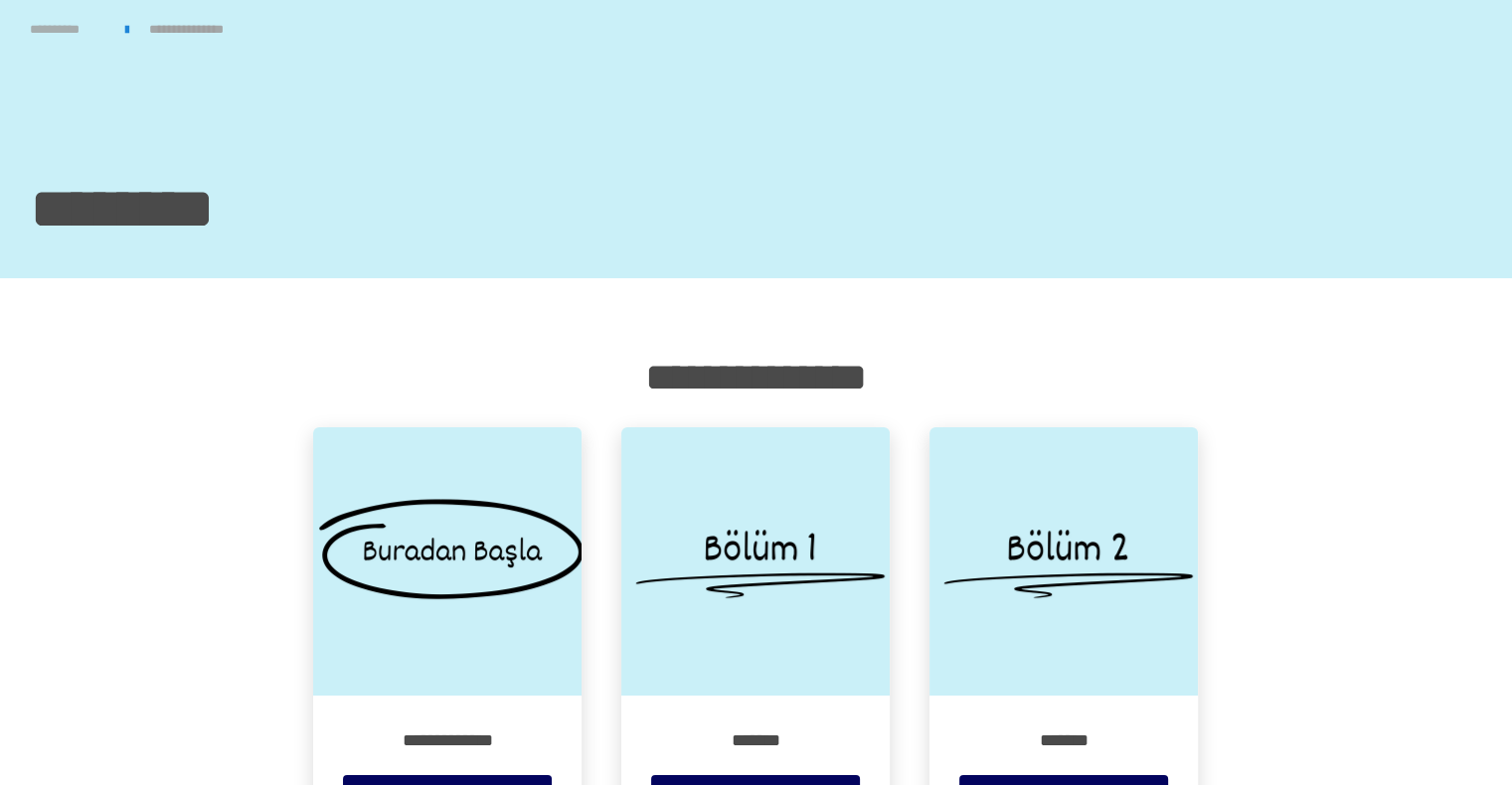 click on "**********" at bounding box center [68, 30] 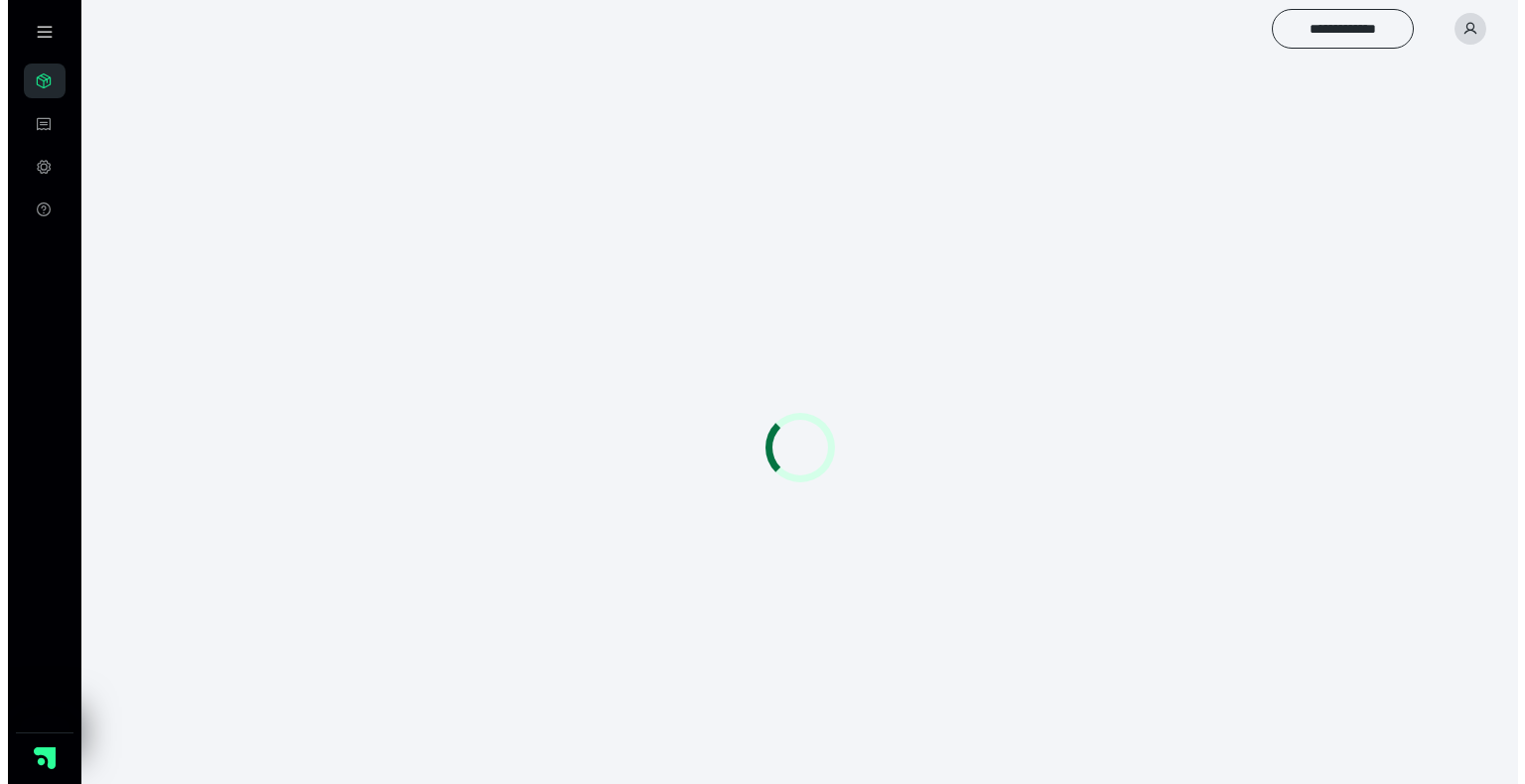 scroll, scrollTop: 0, scrollLeft: 0, axis: both 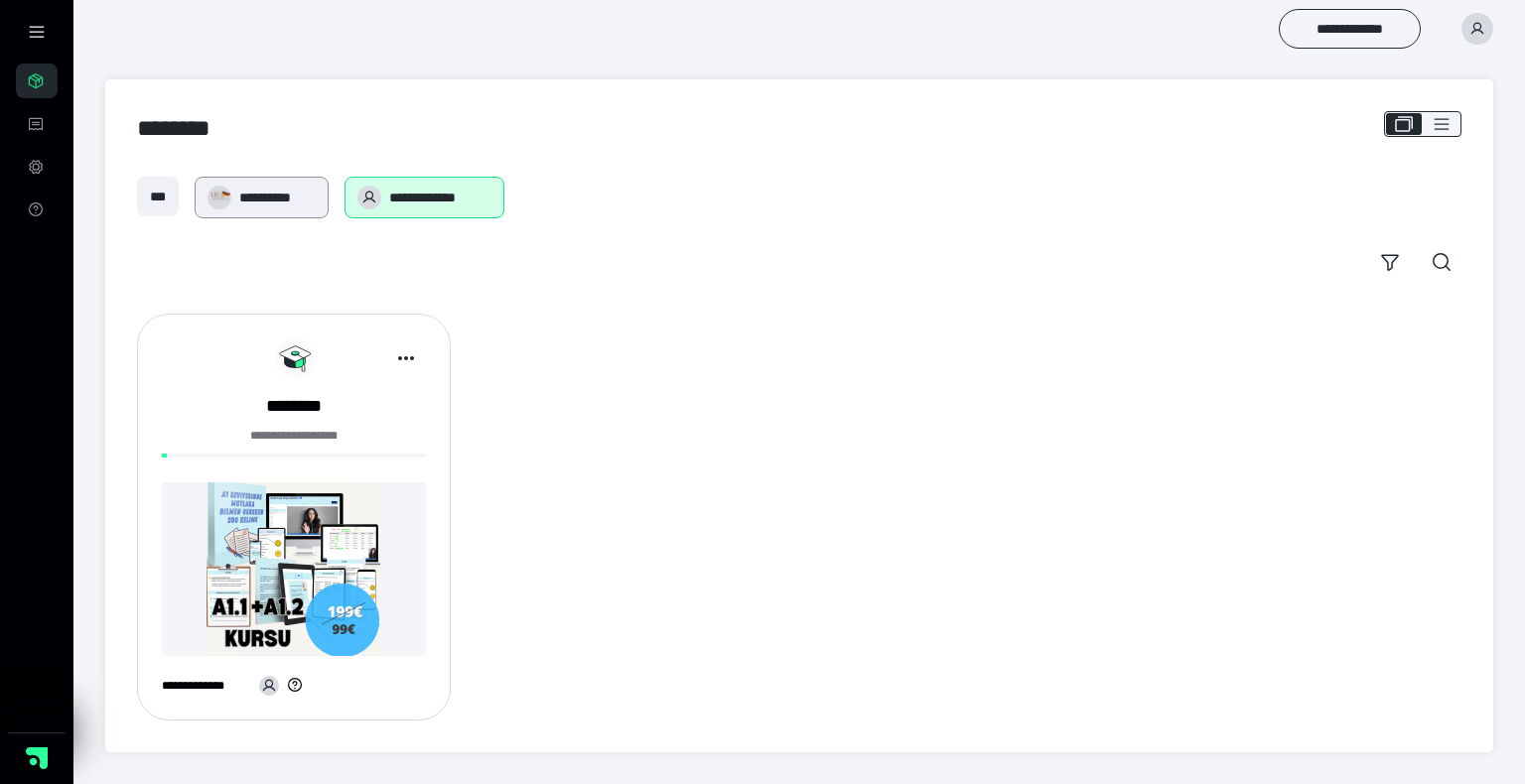 click on "**********" at bounding box center [277, 197] 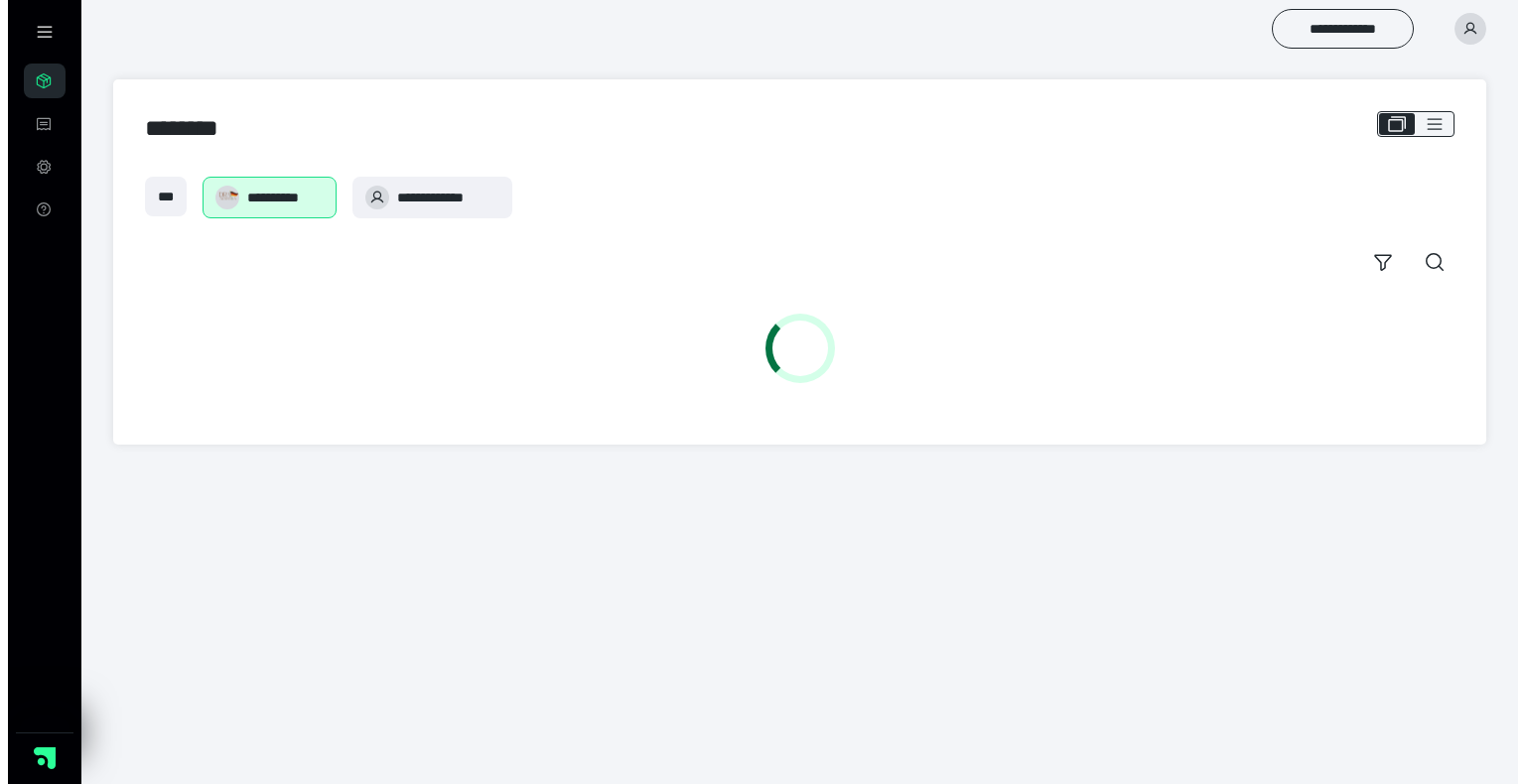 scroll, scrollTop: 0, scrollLeft: 0, axis: both 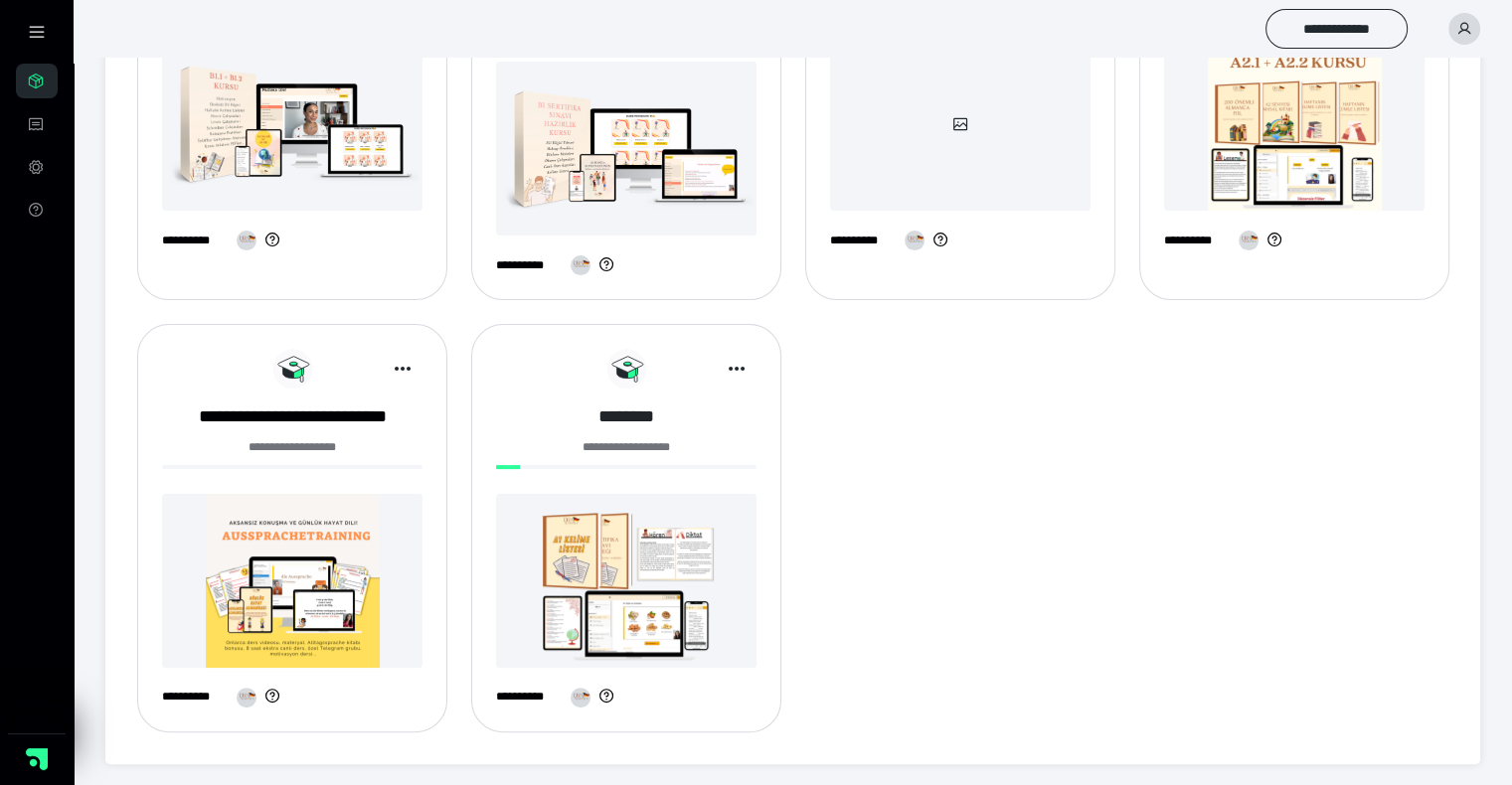 click on "********" at bounding box center (626, 416) 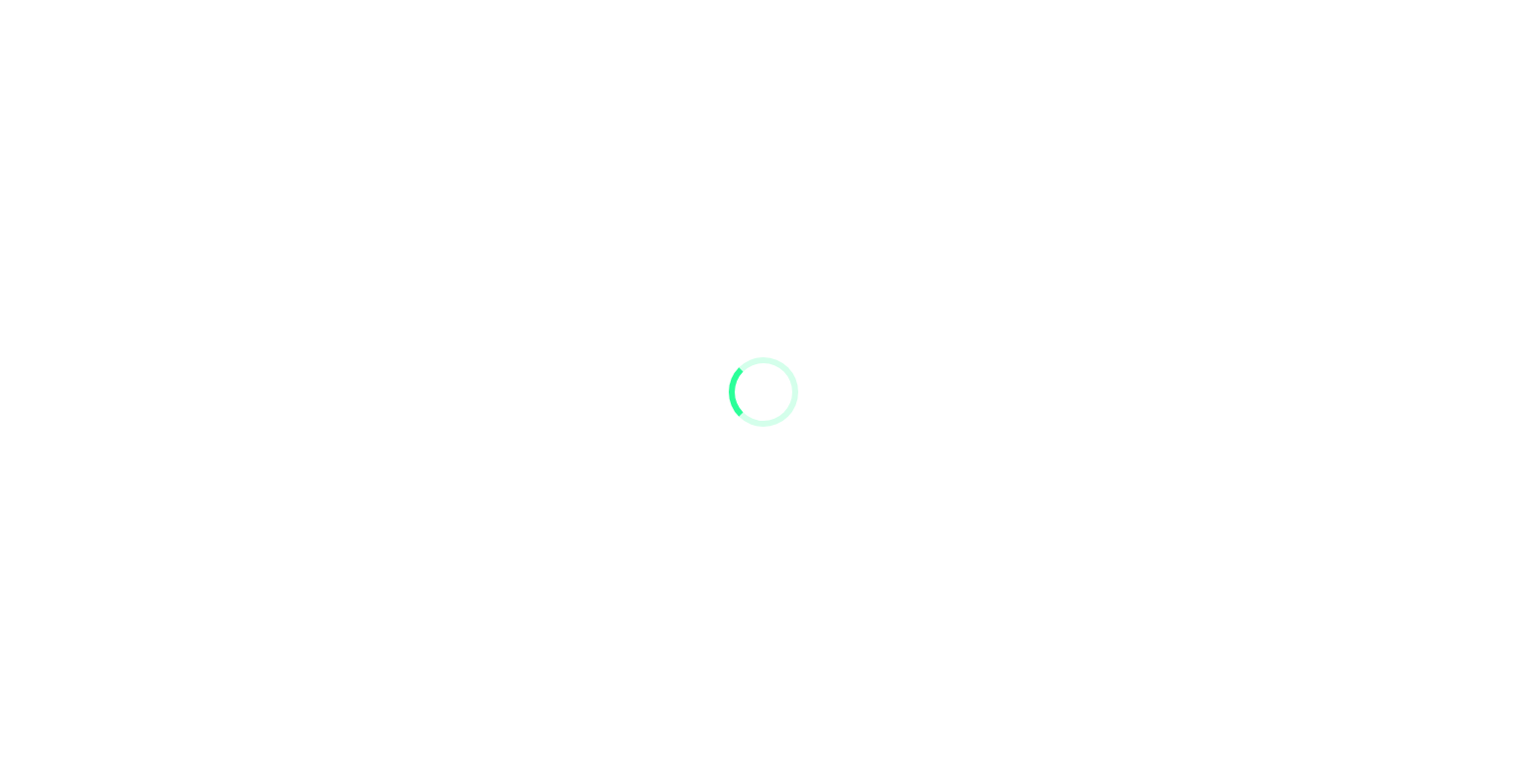 scroll, scrollTop: 0, scrollLeft: 0, axis: both 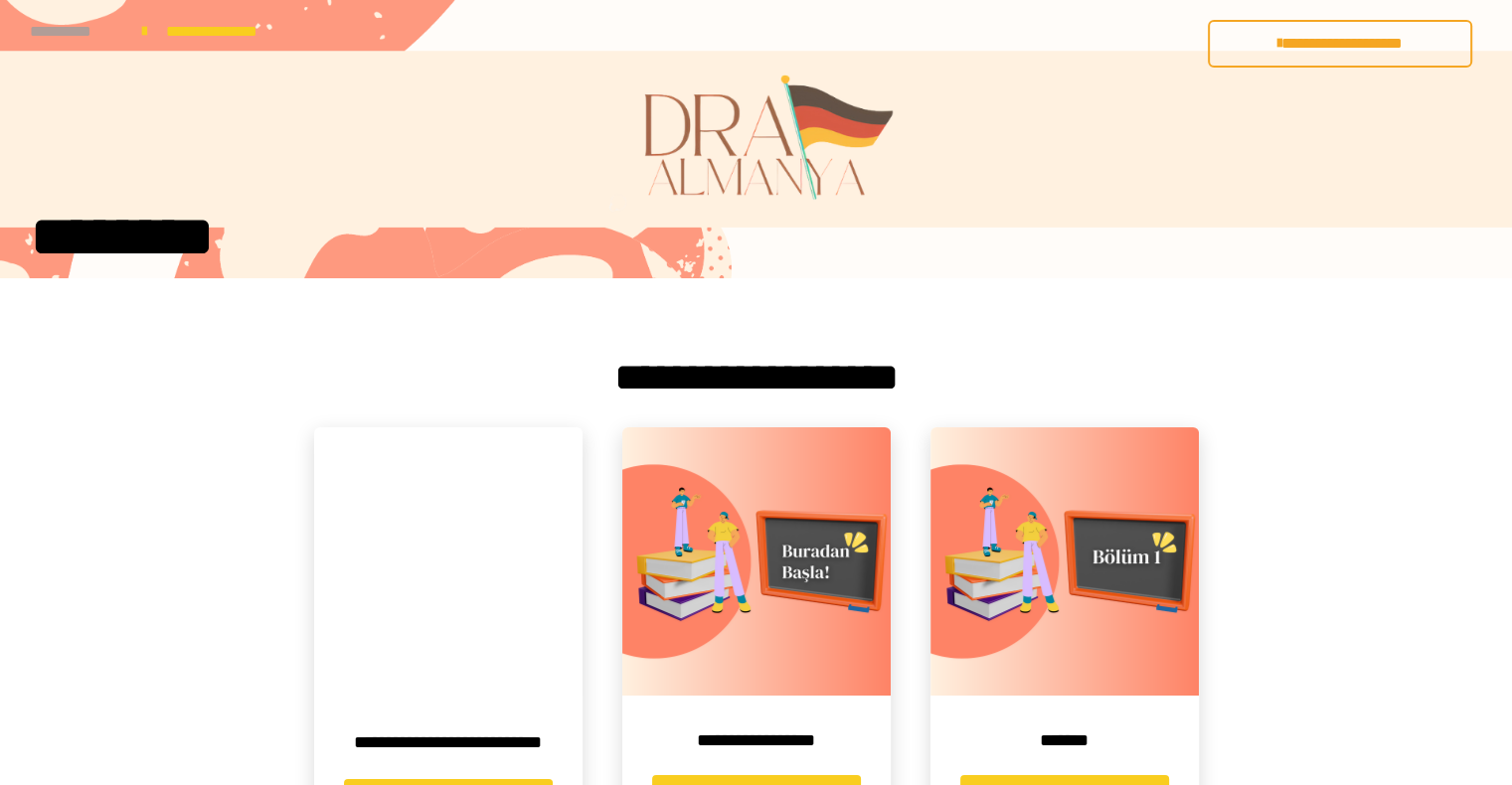 click on "**********" at bounding box center (76, 32) 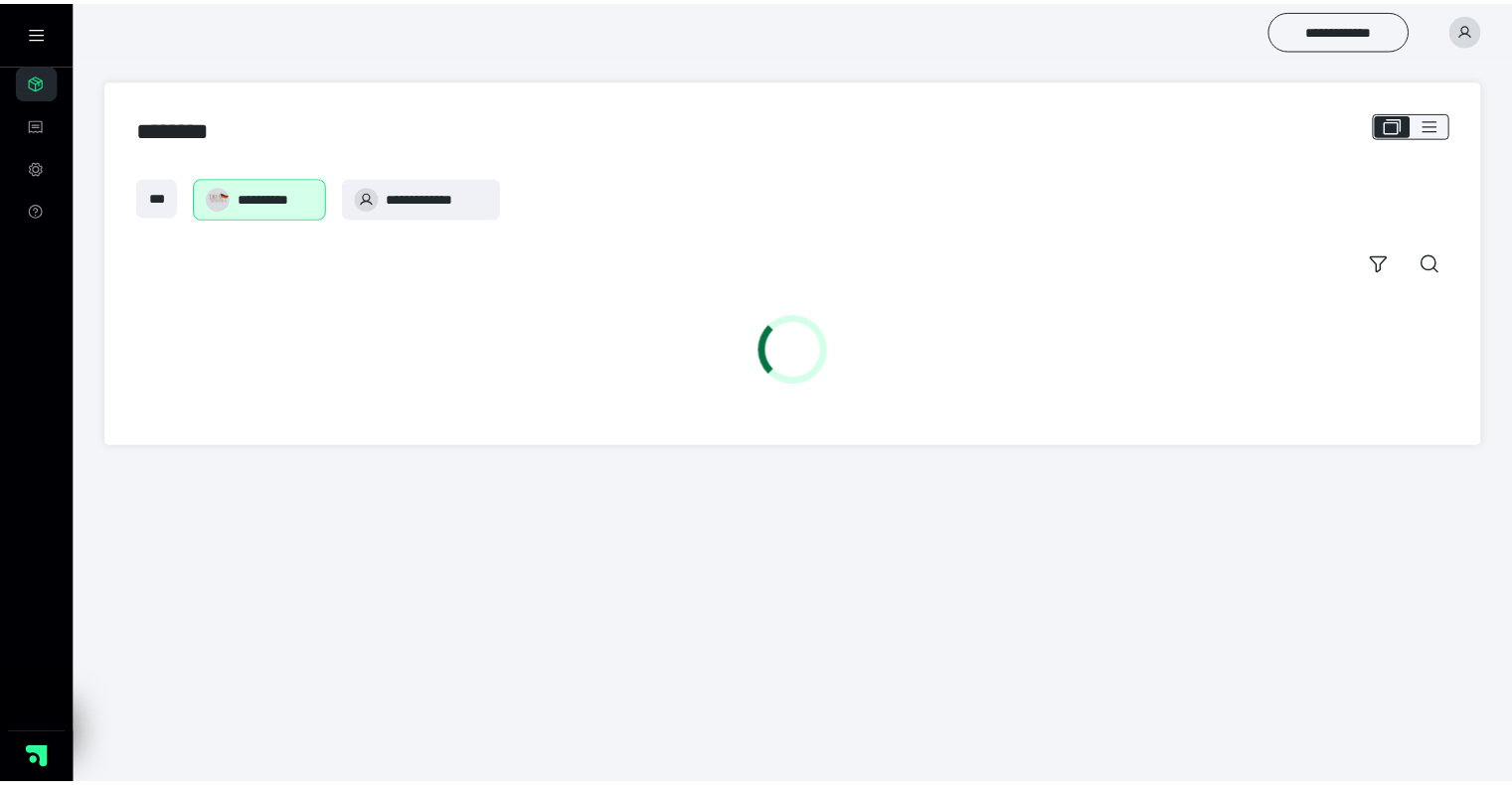 scroll, scrollTop: 0, scrollLeft: 0, axis: both 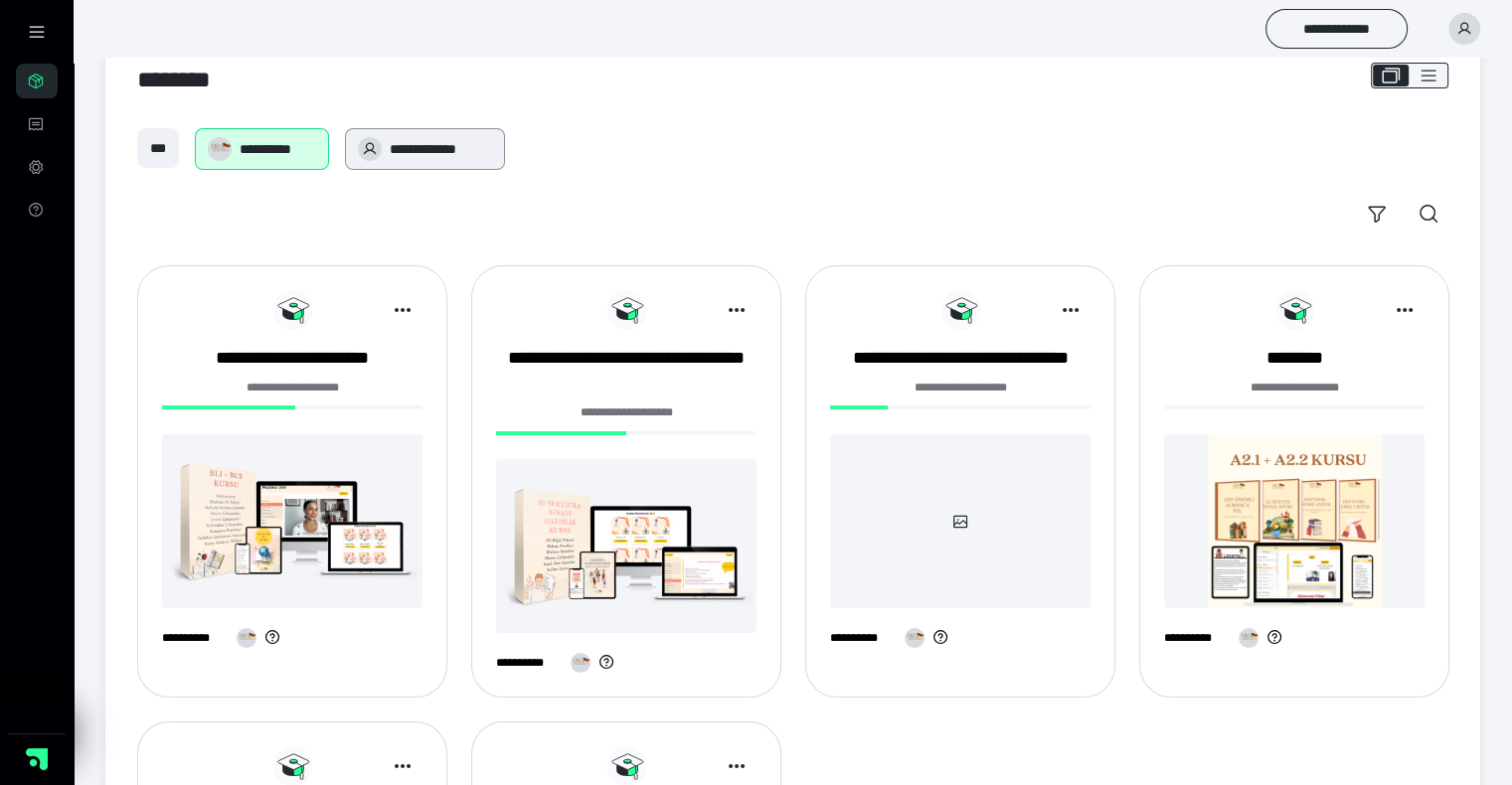 click on "**********" at bounding box center [440, 149] 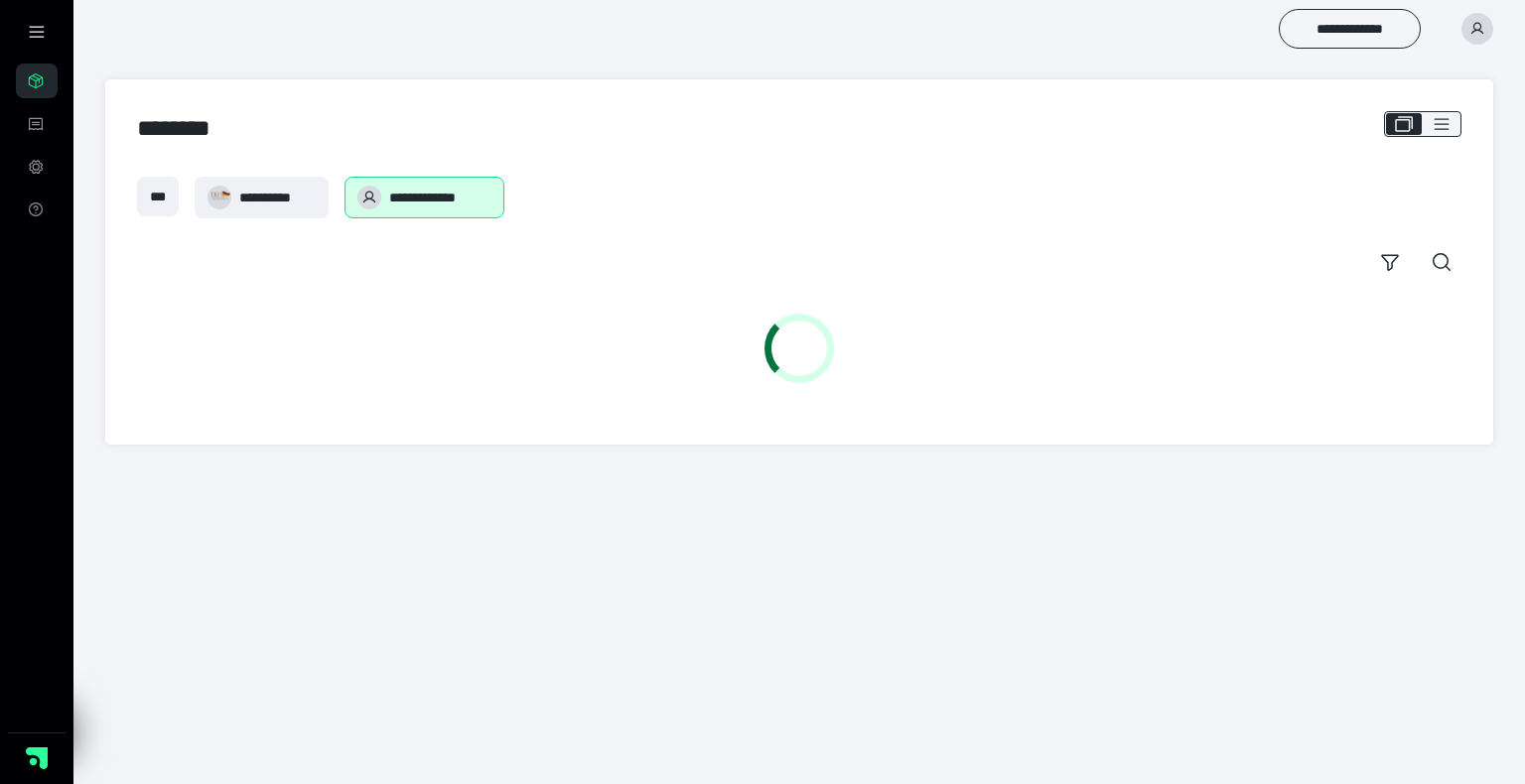 scroll, scrollTop: 0, scrollLeft: 0, axis: both 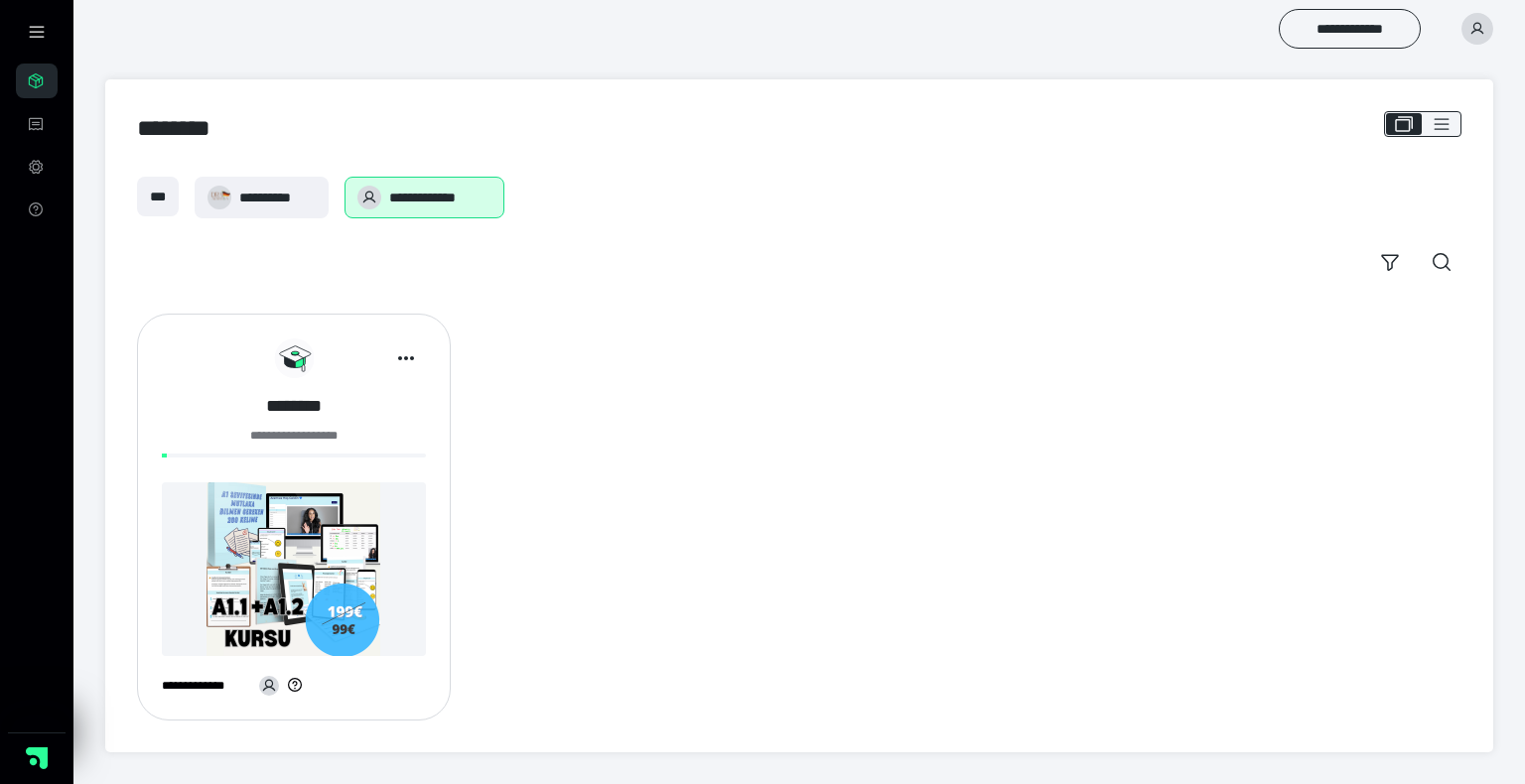 click on "********" at bounding box center [294, 406] 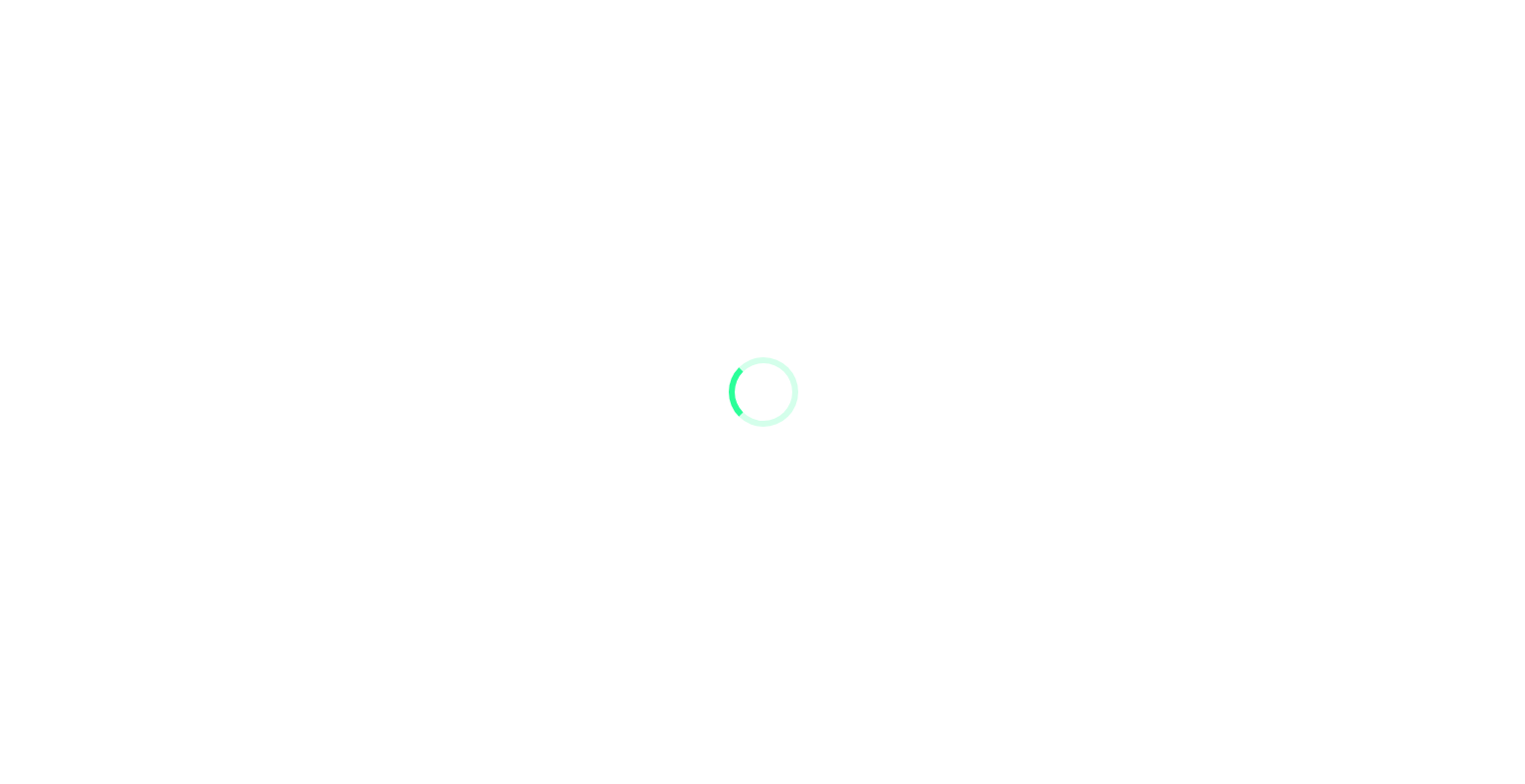 scroll, scrollTop: 0, scrollLeft: 0, axis: both 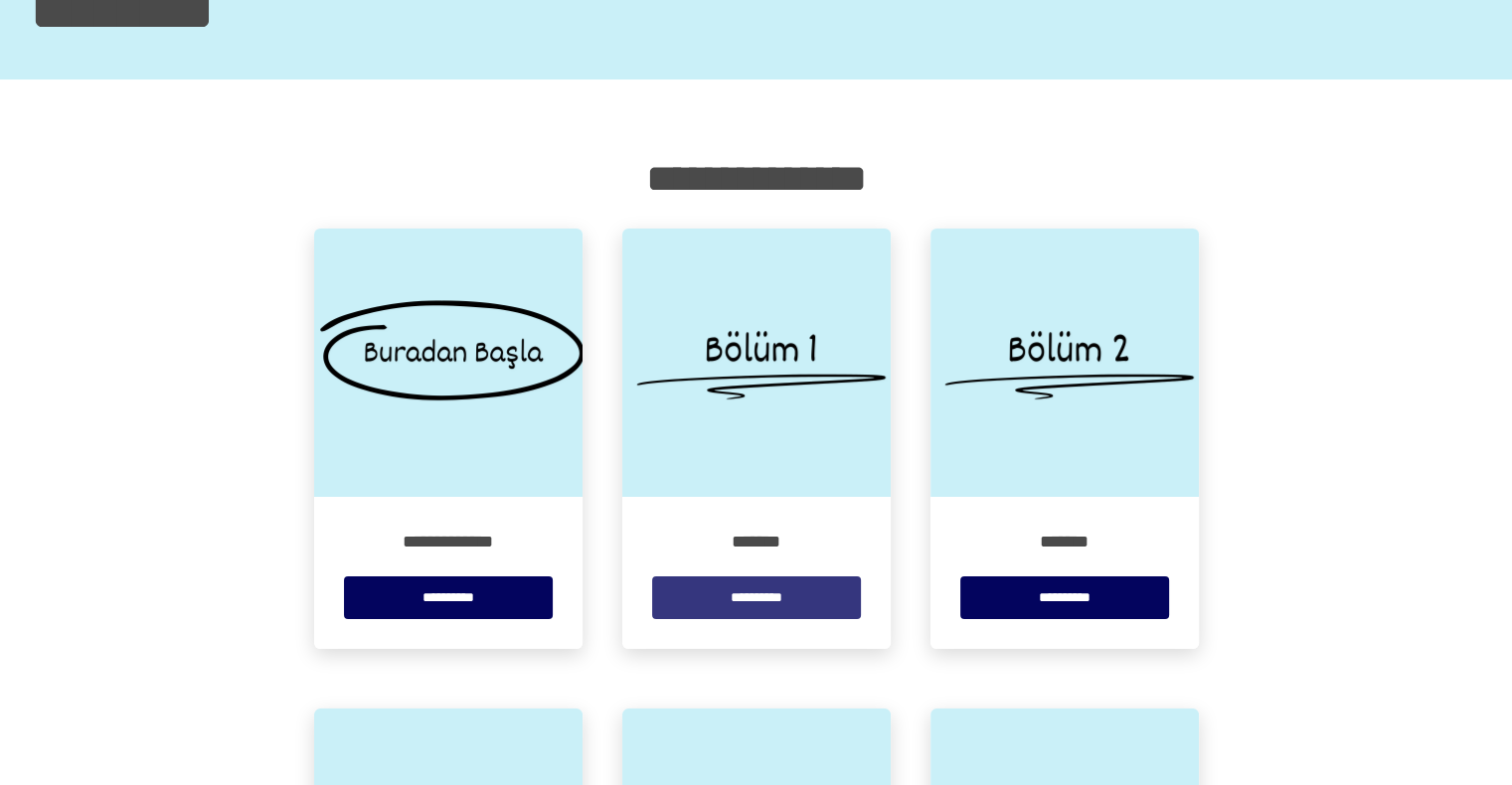 click on "**********" at bounding box center (756, 597) 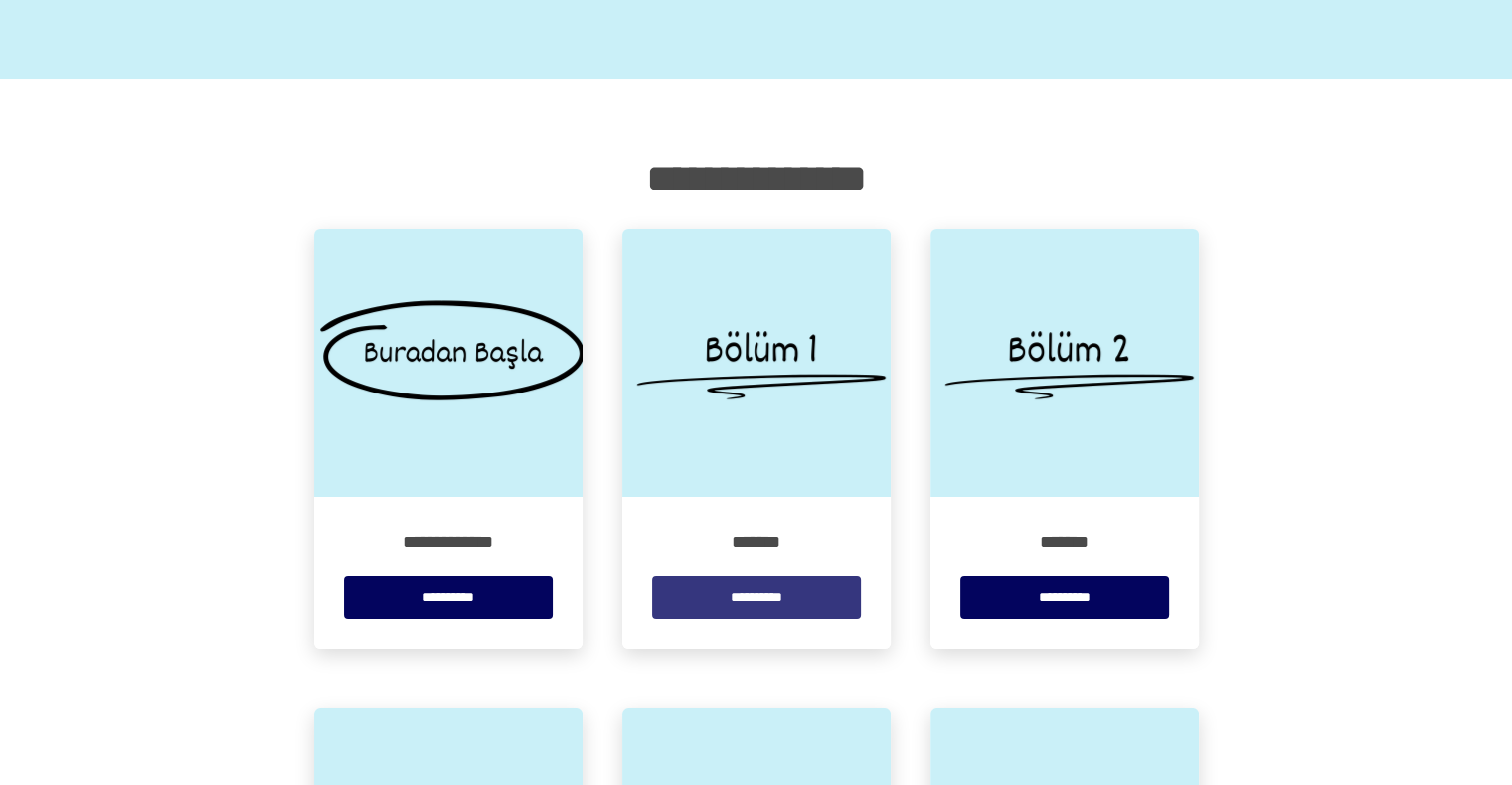 scroll, scrollTop: 0, scrollLeft: 0, axis: both 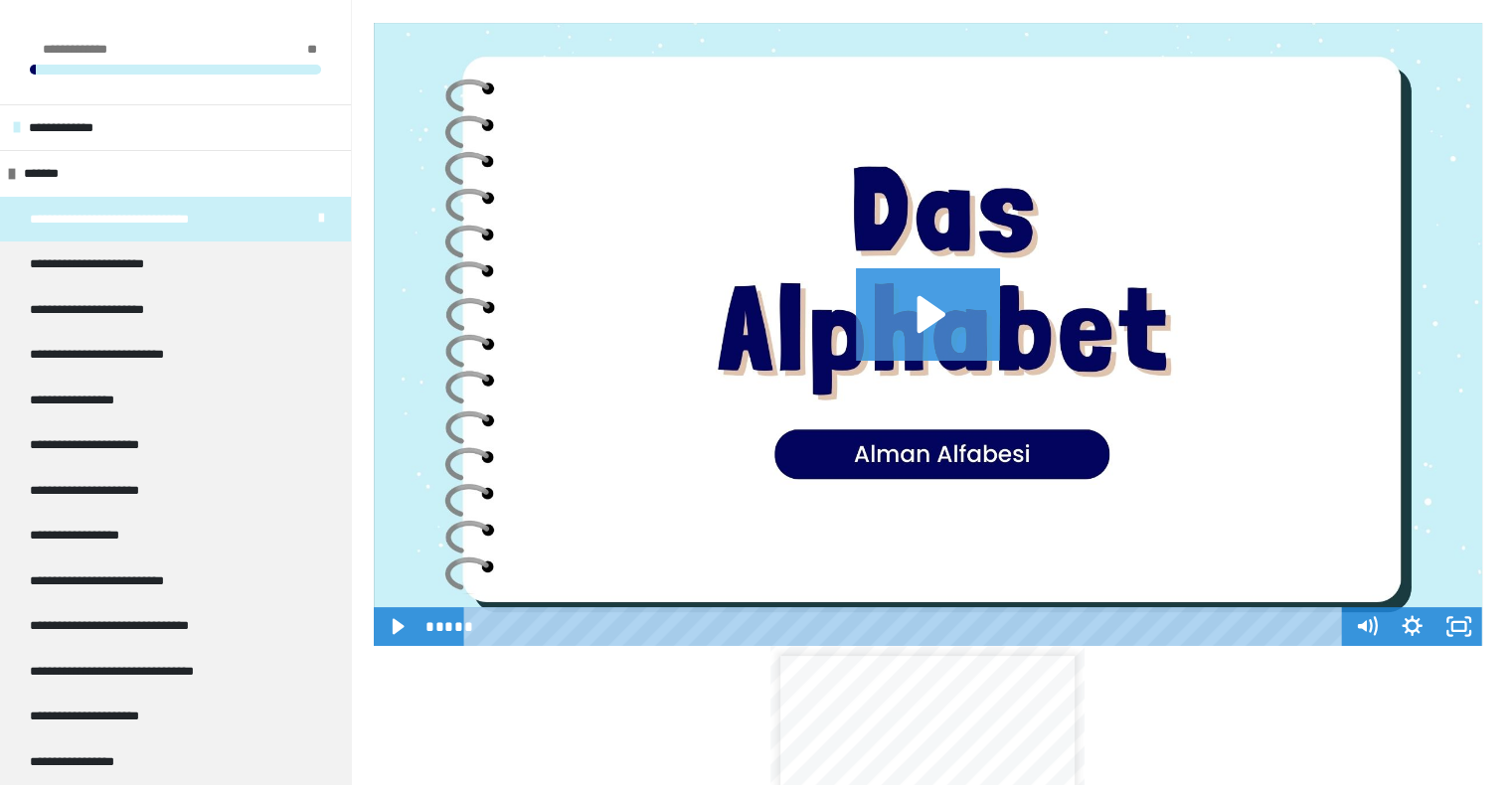click 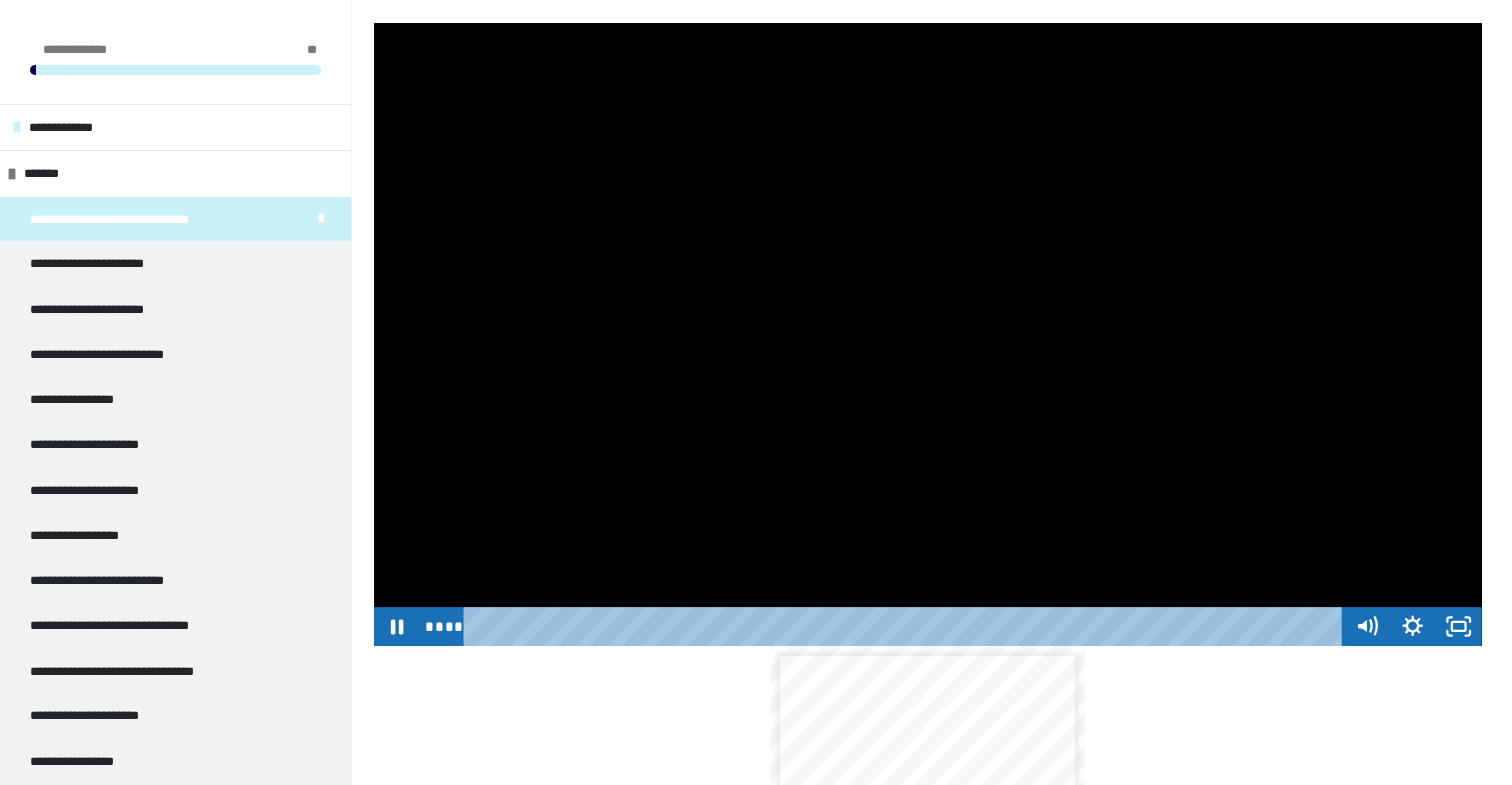 click at bounding box center [907, 626] 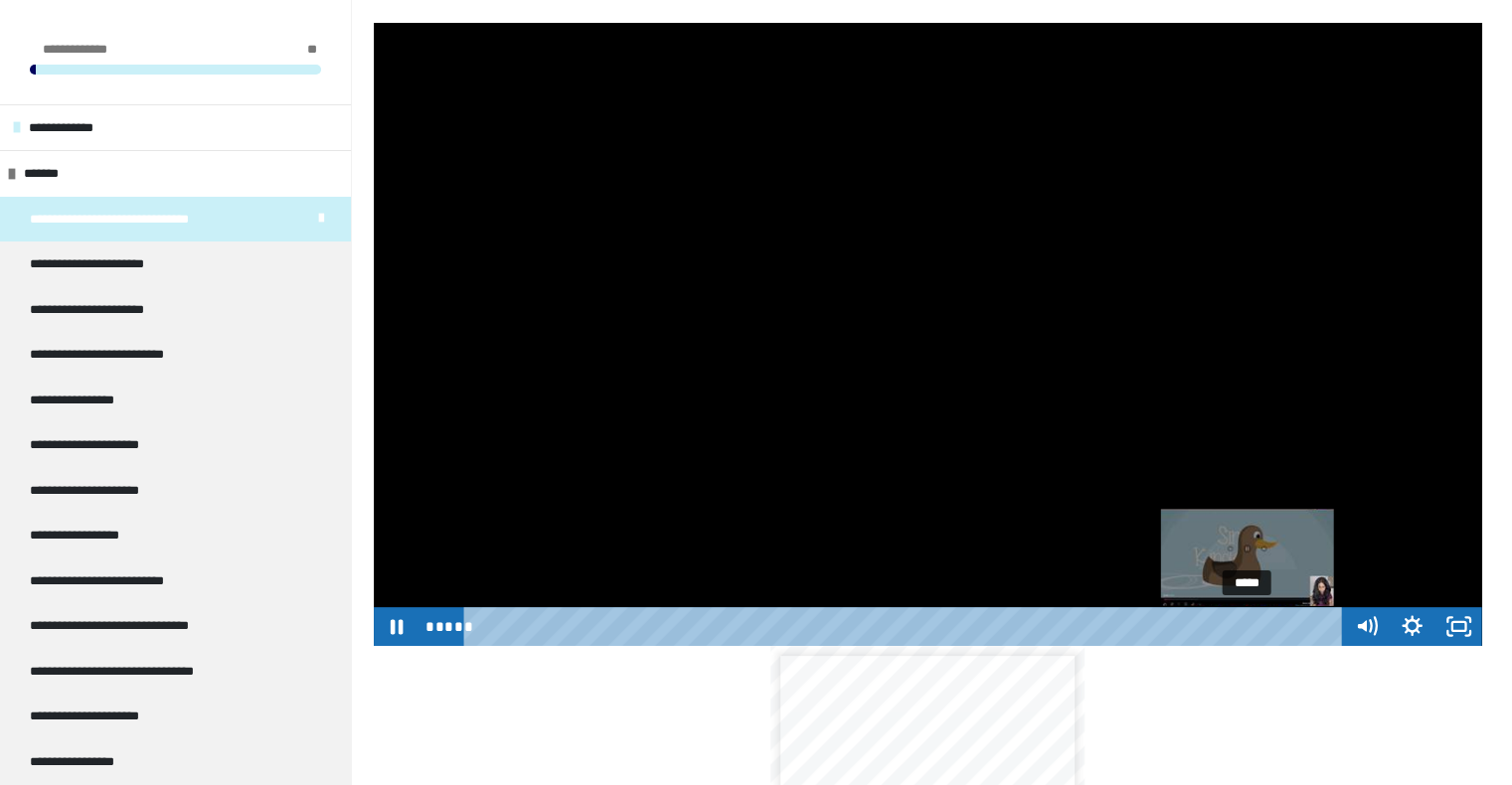 click on "*****" at bounding box center (907, 626) 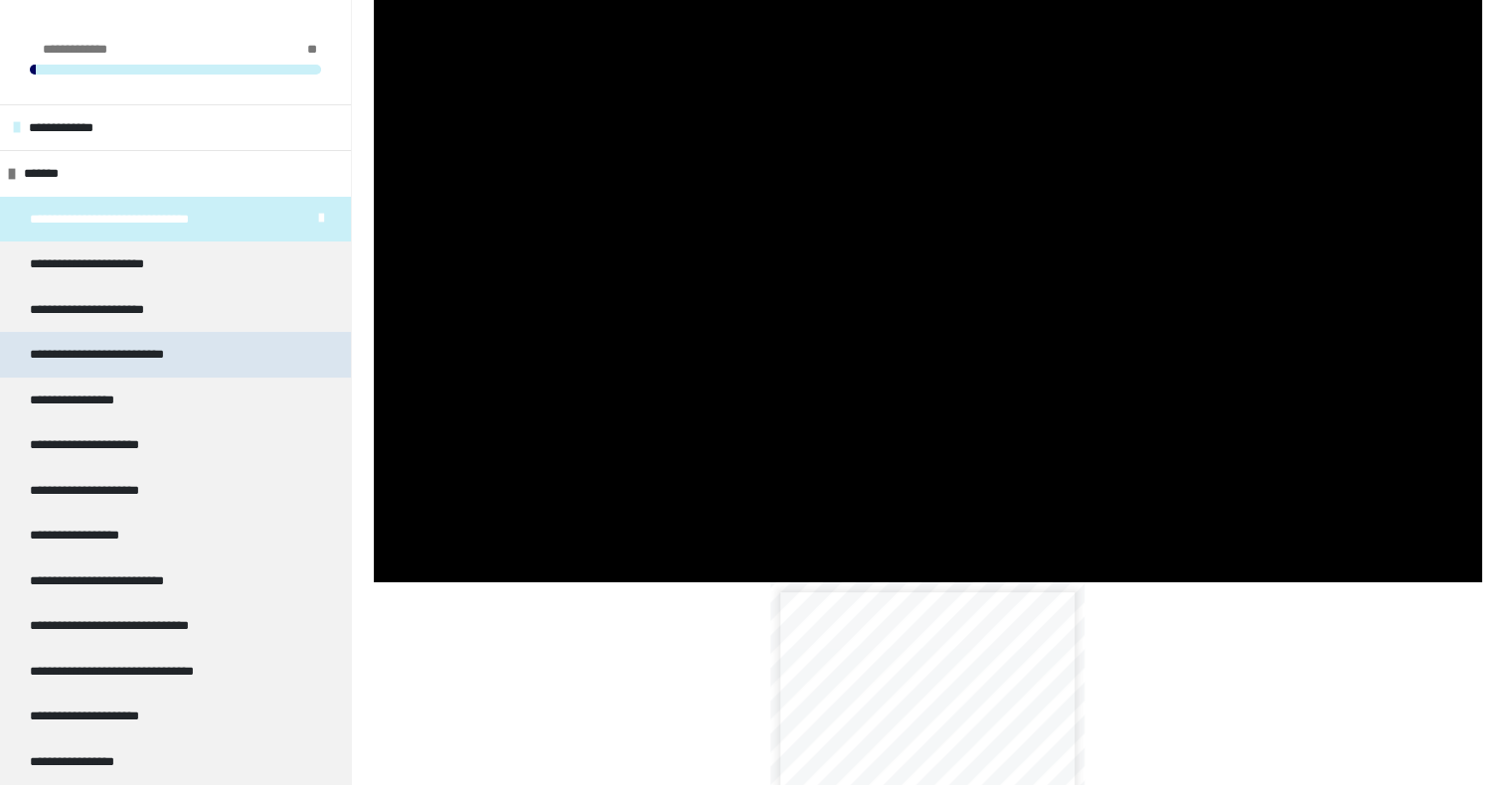 scroll, scrollTop: 397, scrollLeft: 0, axis: vertical 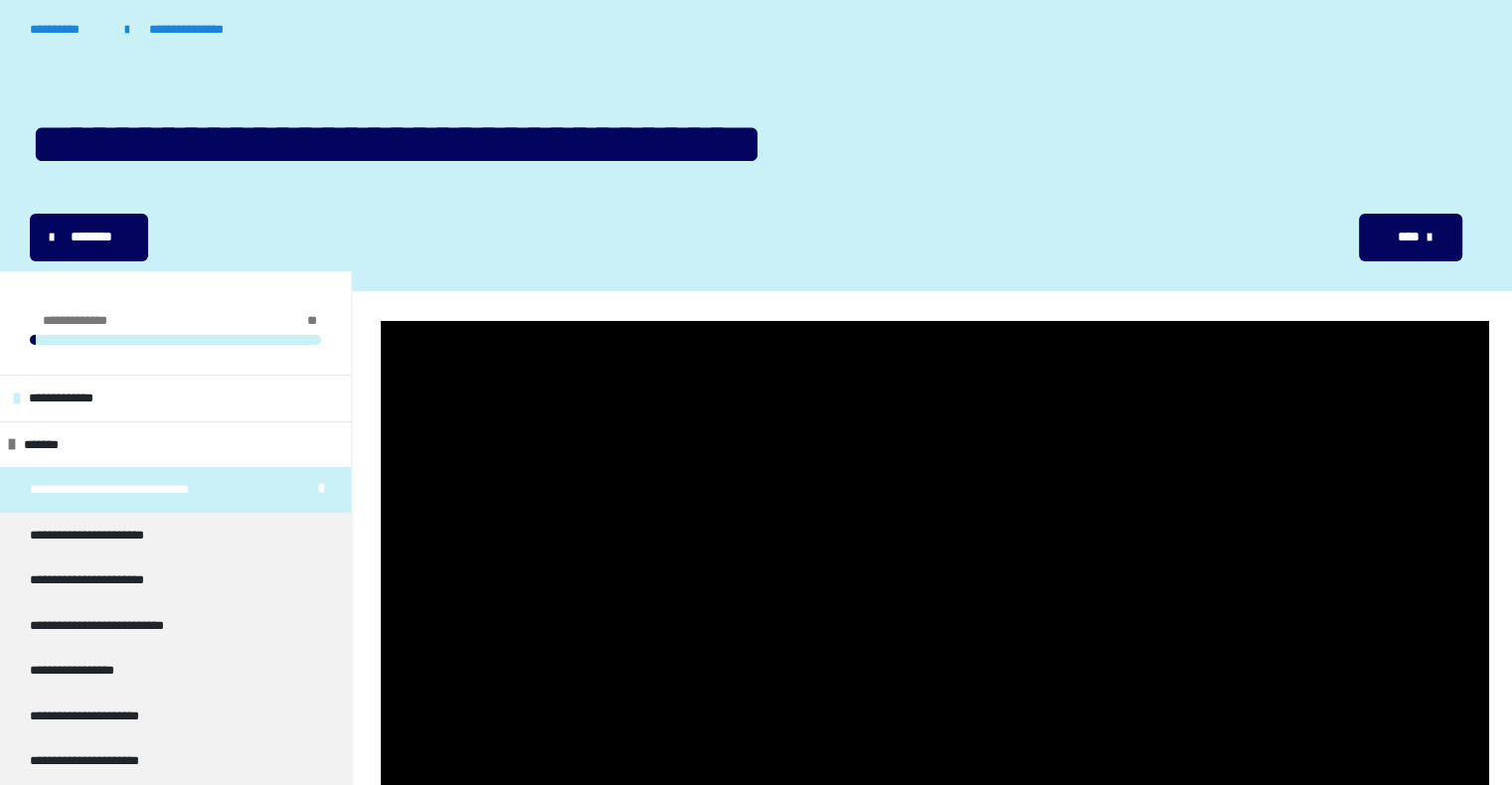 click on "********" at bounding box center (90, 236) 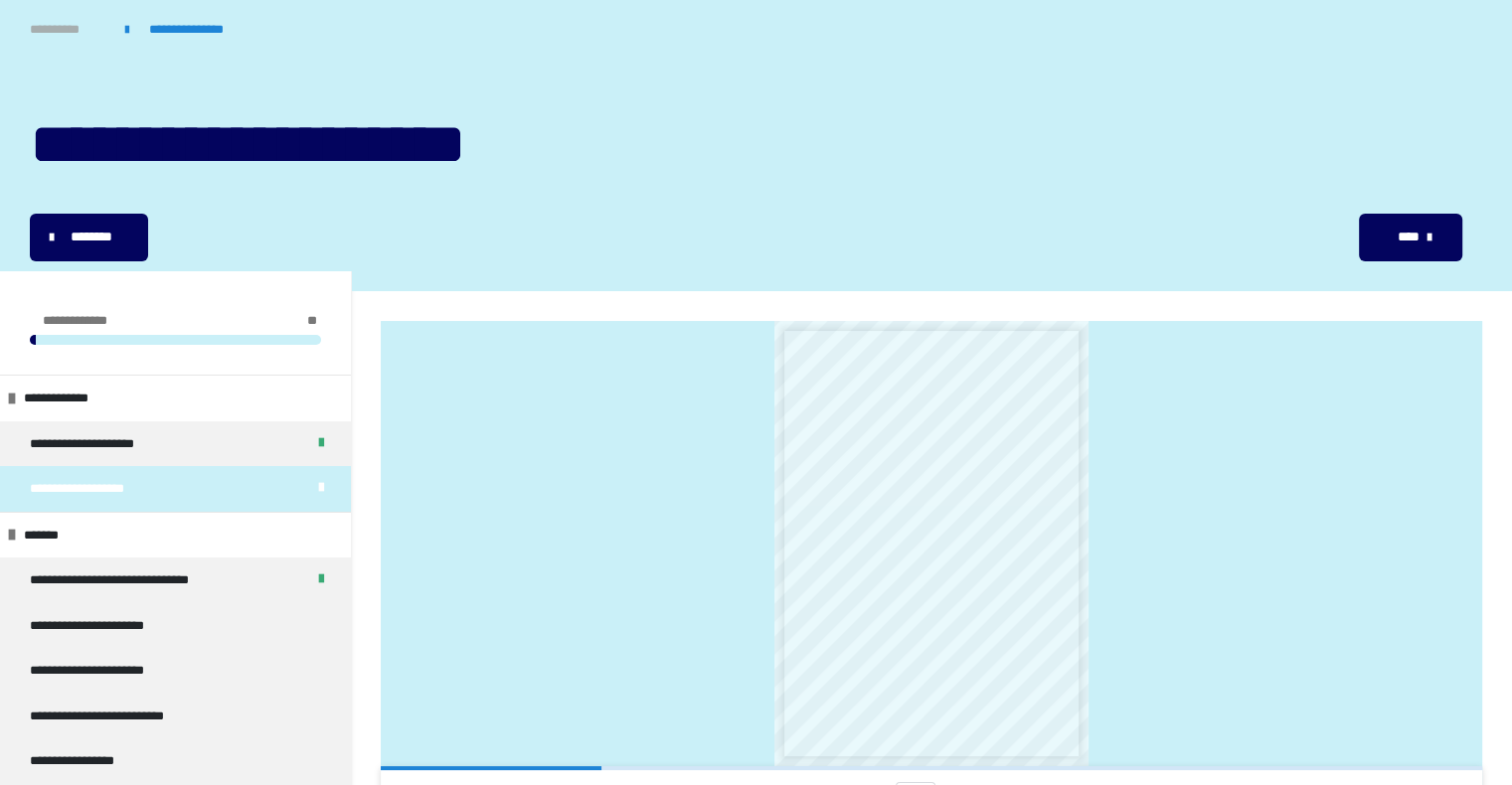 click on "**********" at bounding box center (68, 30) 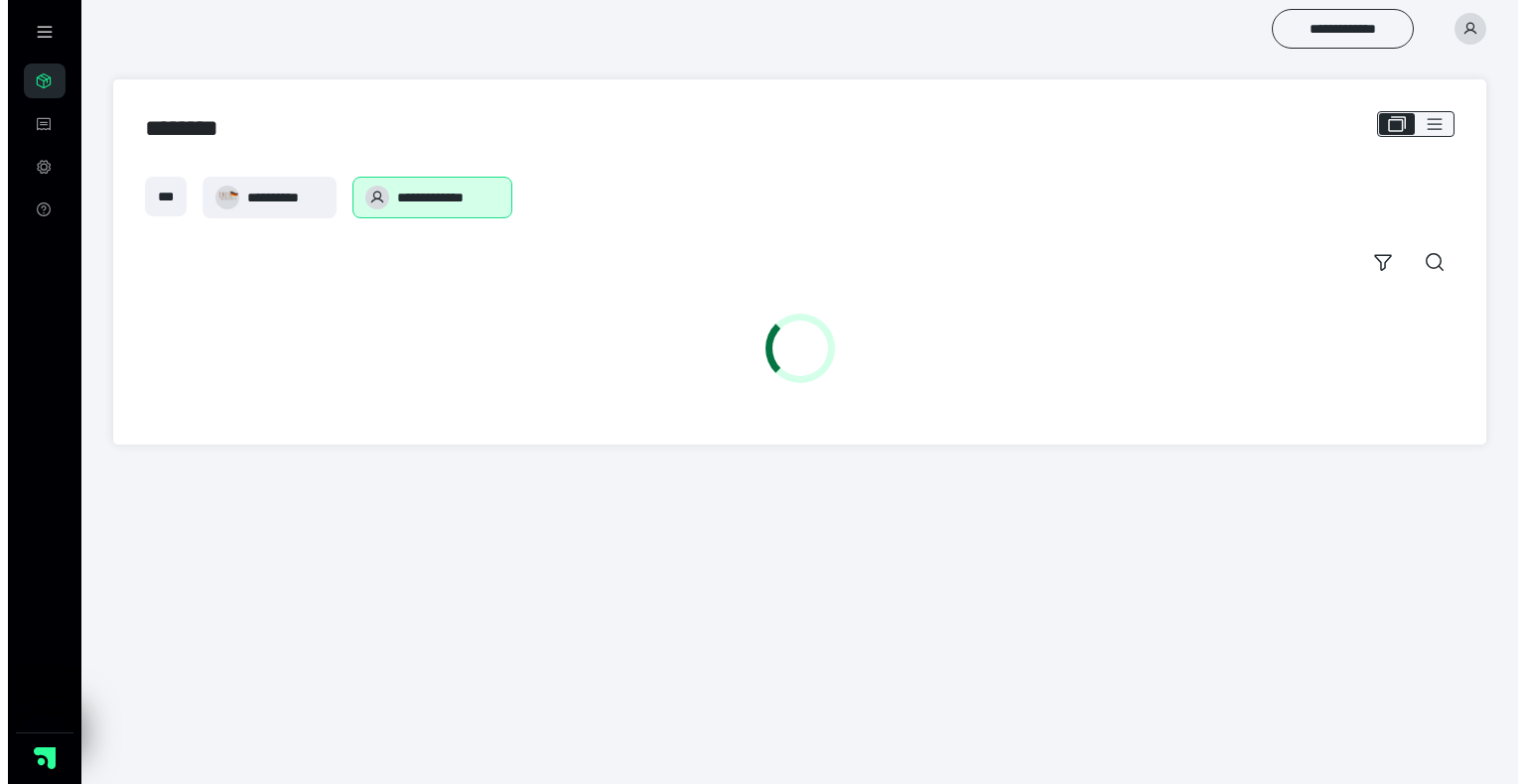 scroll, scrollTop: 0, scrollLeft: 0, axis: both 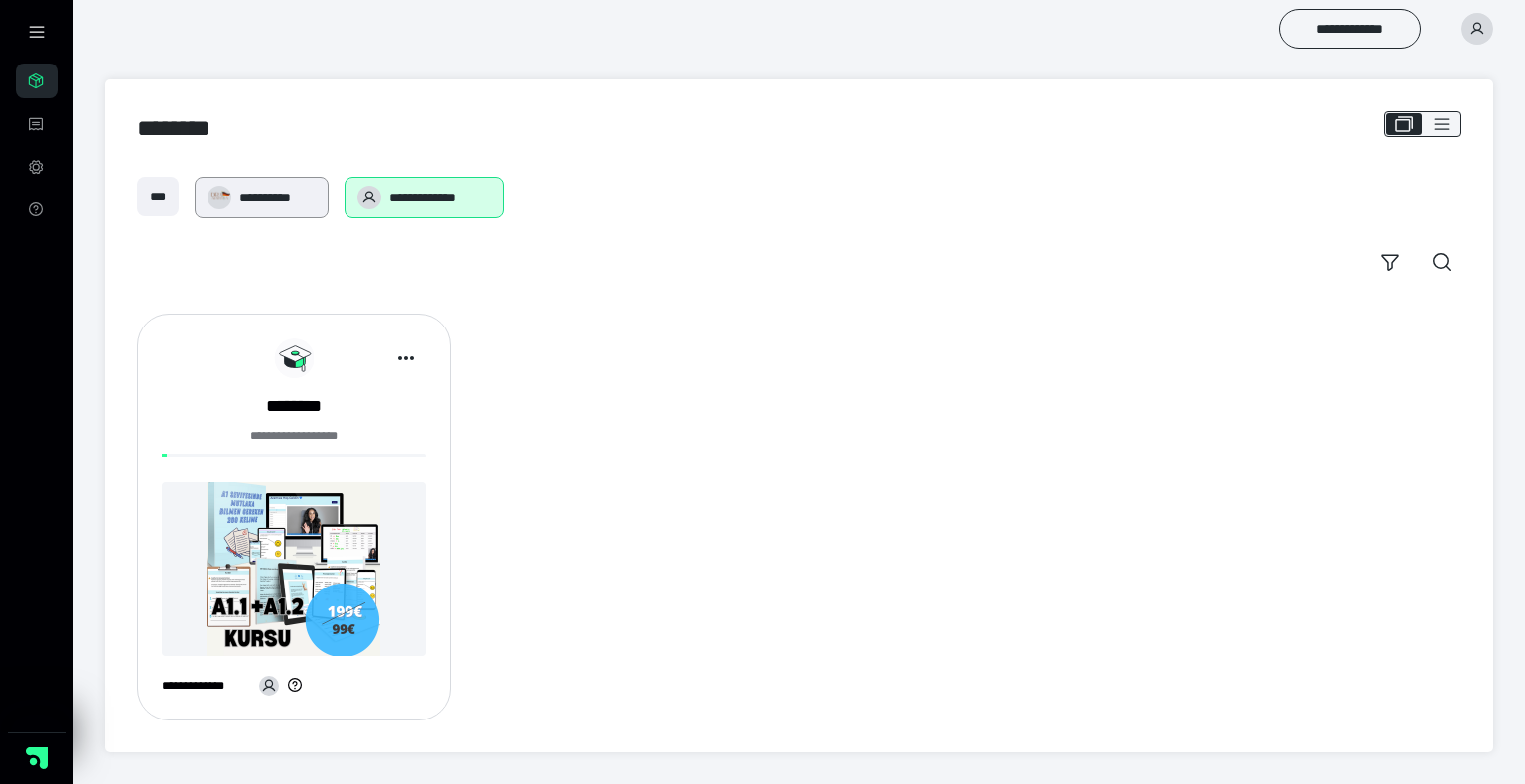 click on "**********" at bounding box center (261, 197) 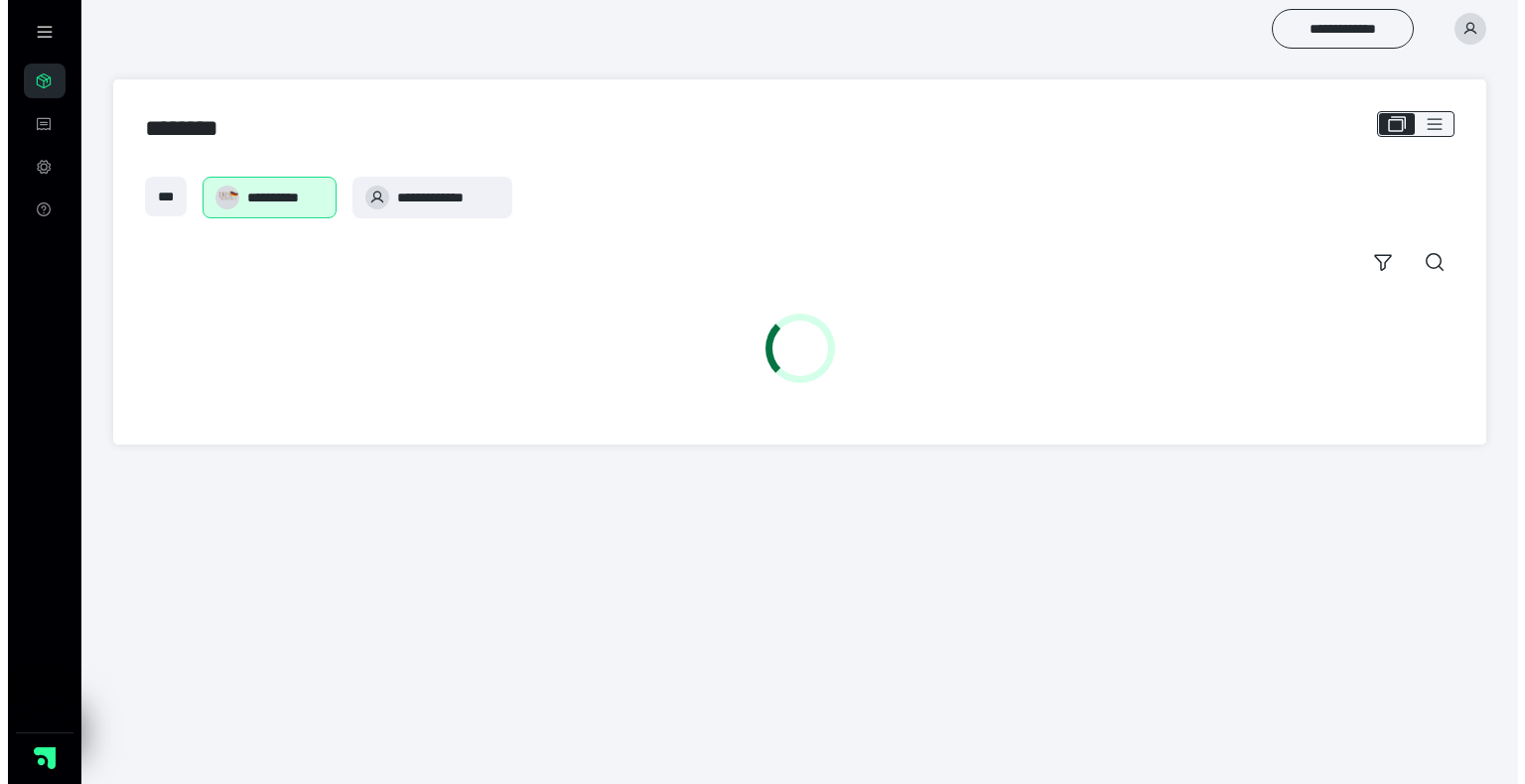 scroll, scrollTop: 0, scrollLeft: 0, axis: both 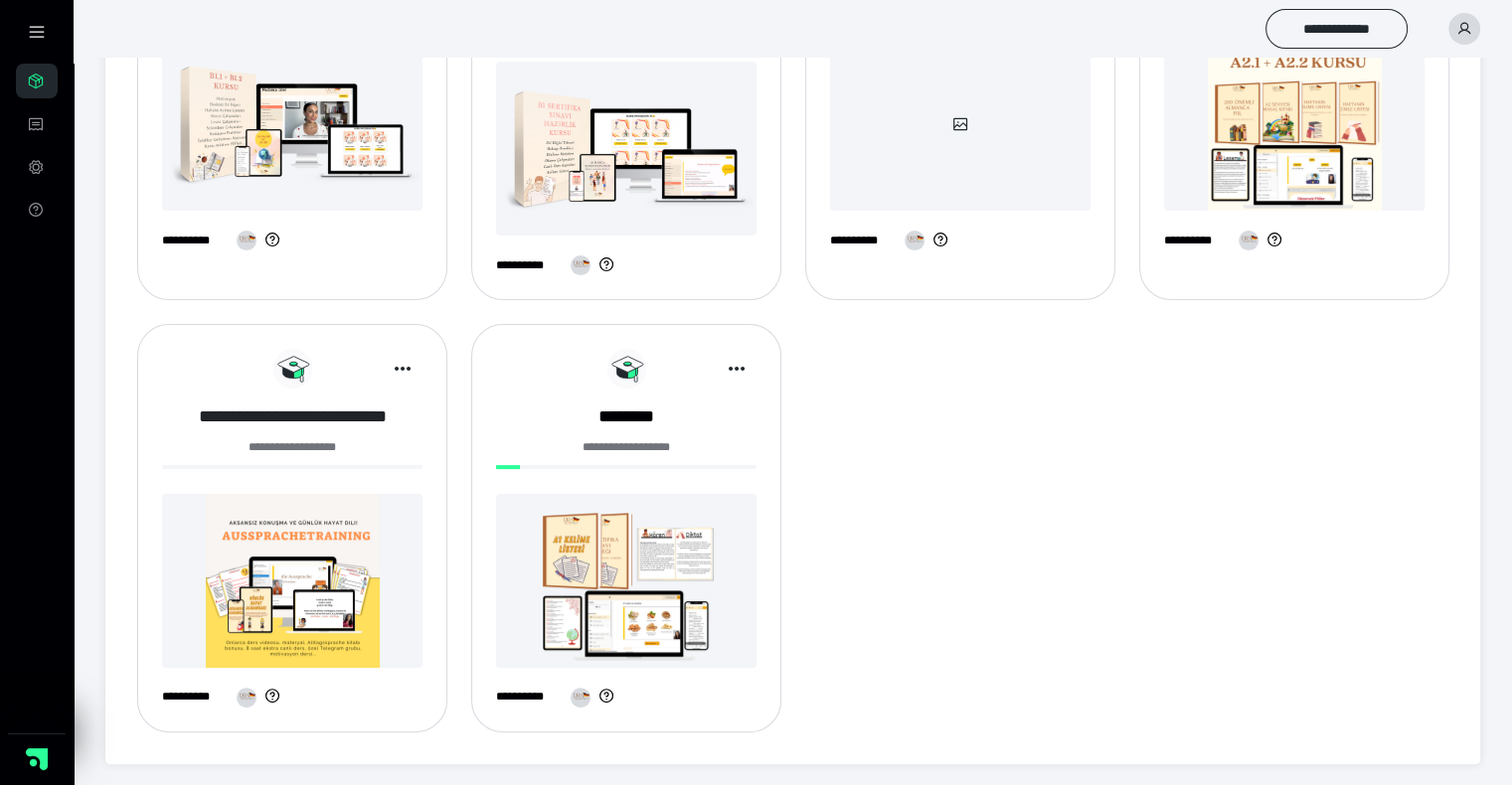 click on "**********" at bounding box center (292, 416) 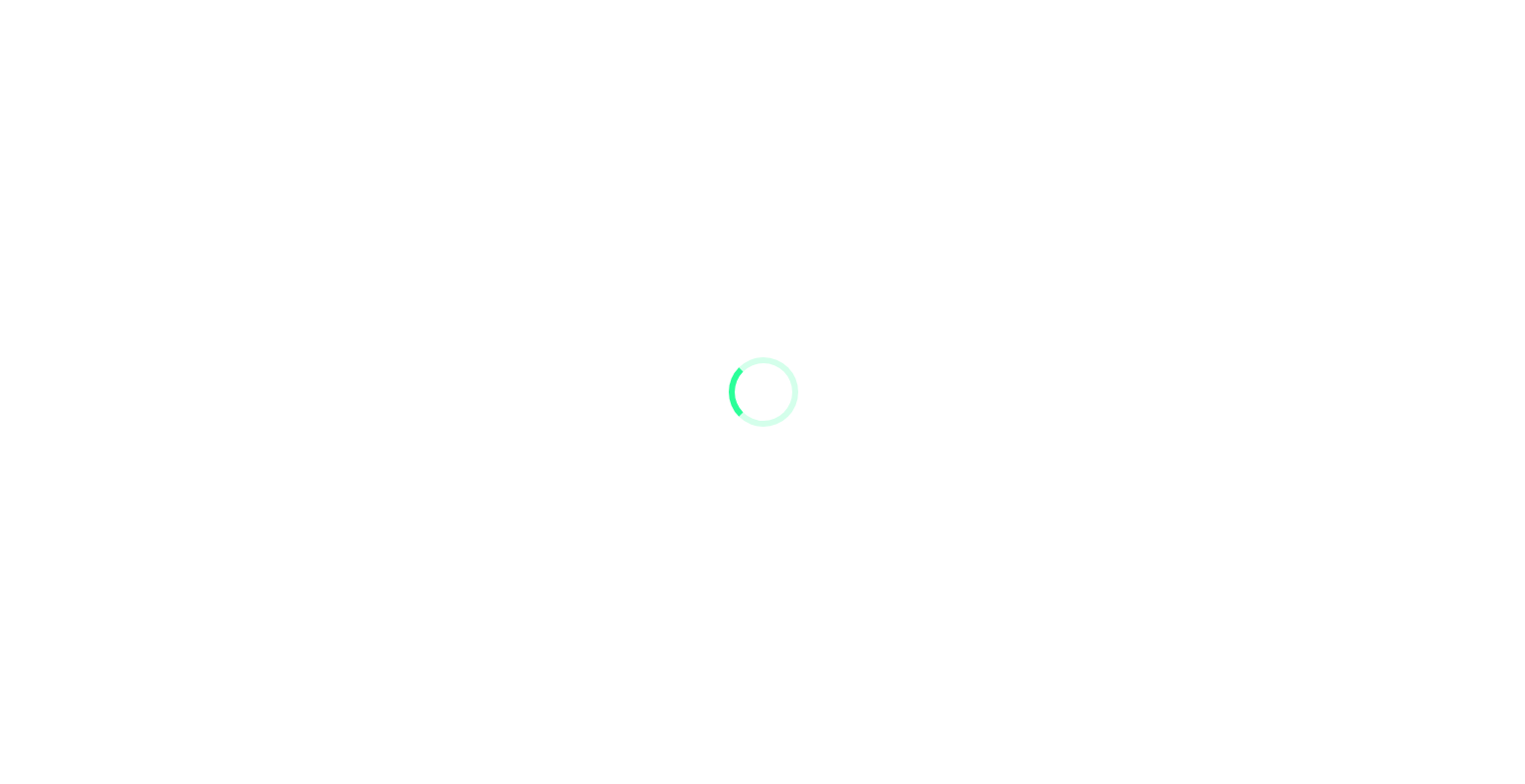 scroll, scrollTop: 0, scrollLeft: 0, axis: both 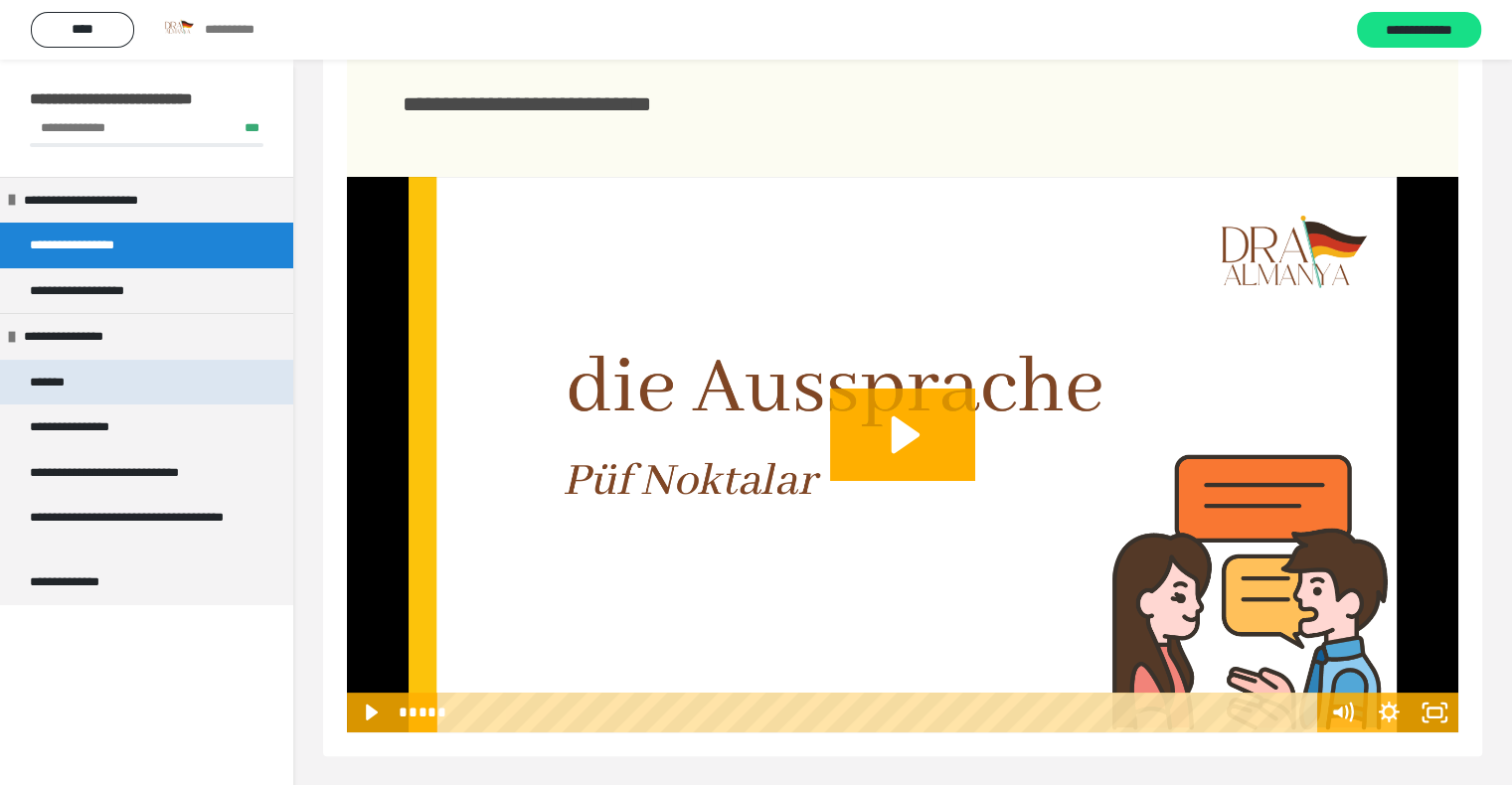 click on "*******" at bounding box center (146, 383) 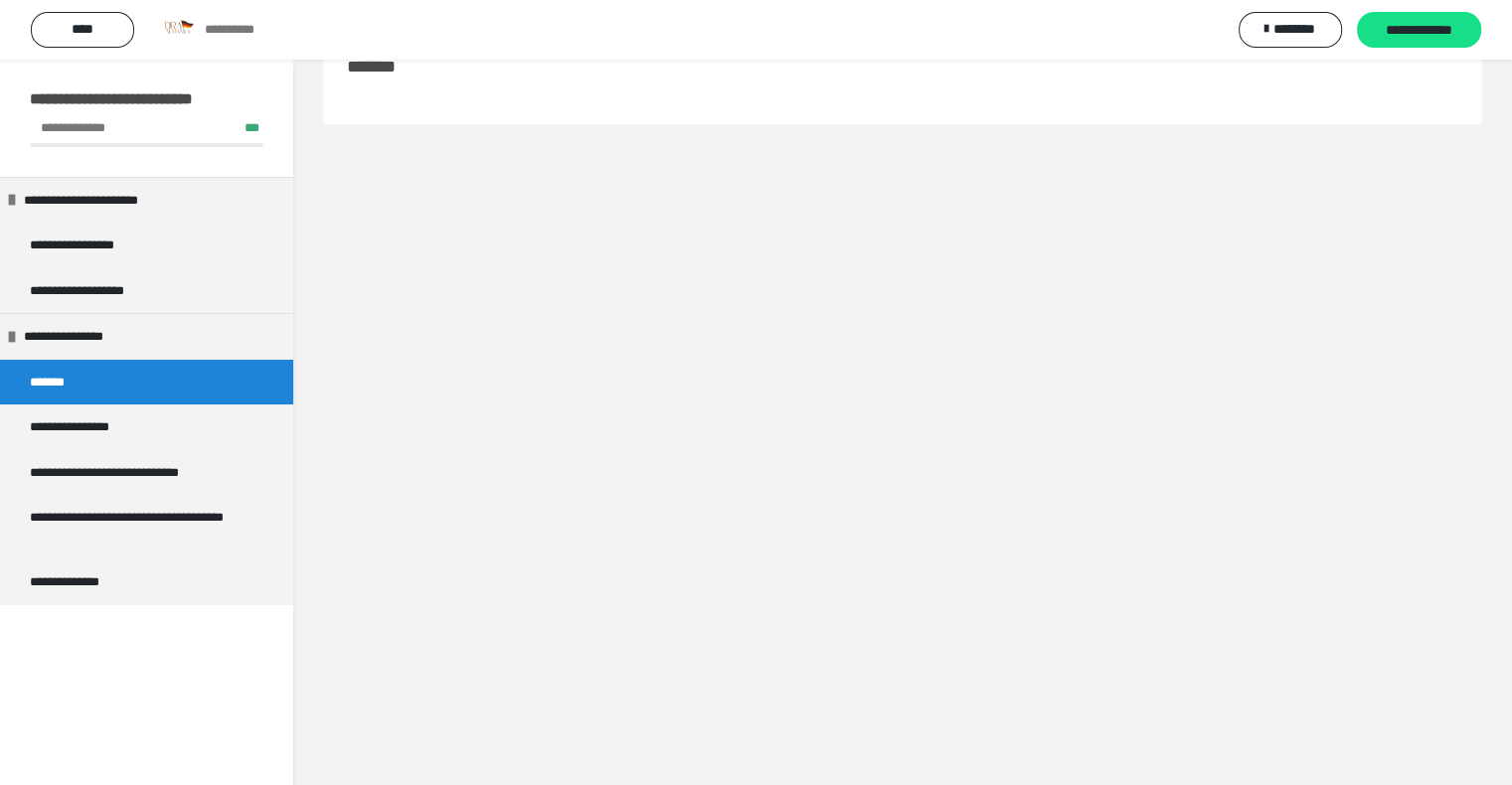 scroll, scrollTop: 60, scrollLeft: 0, axis: vertical 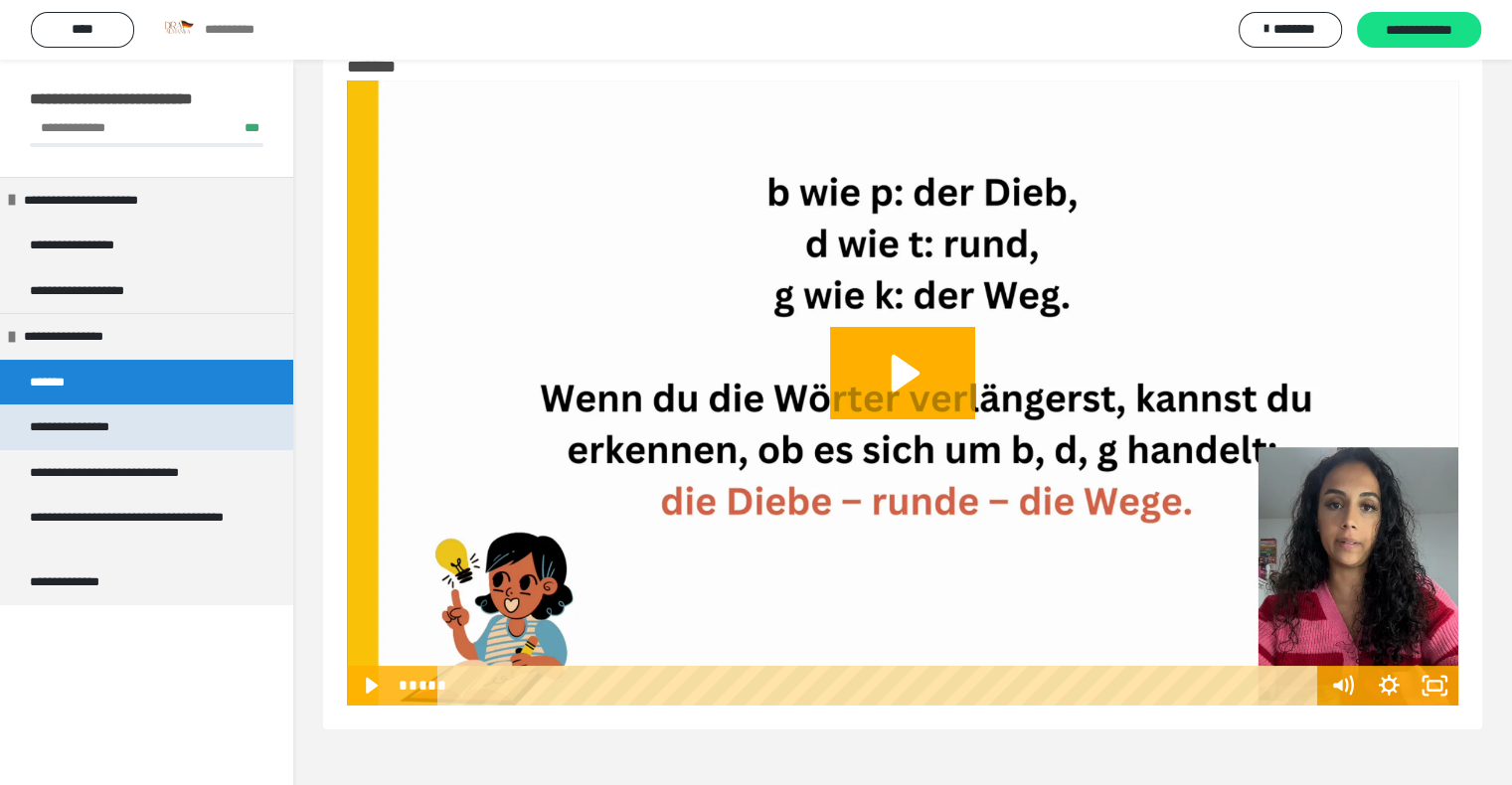 click on "**********" at bounding box center [146, 427] 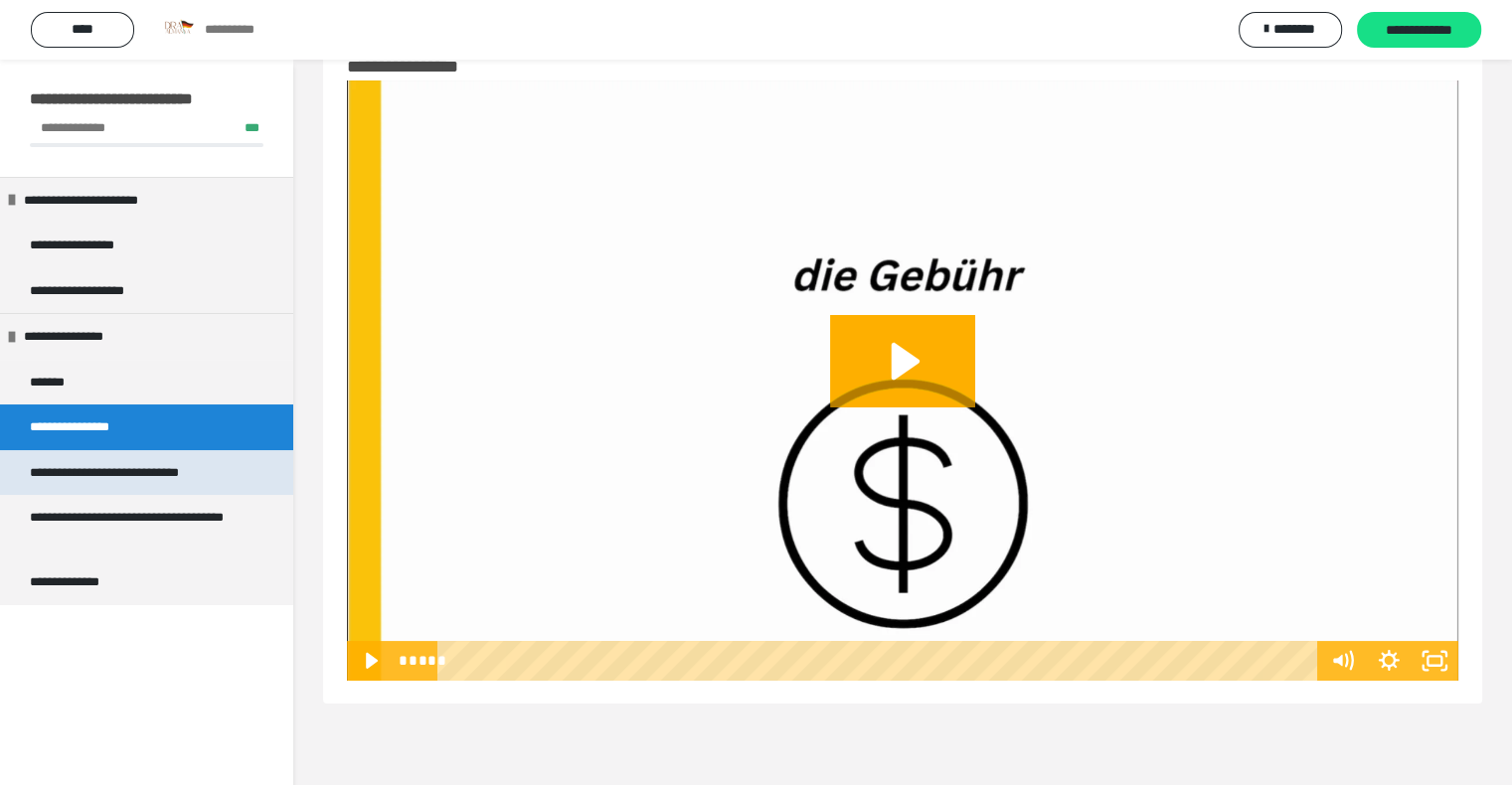 click on "**********" at bounding box center [134, 473] 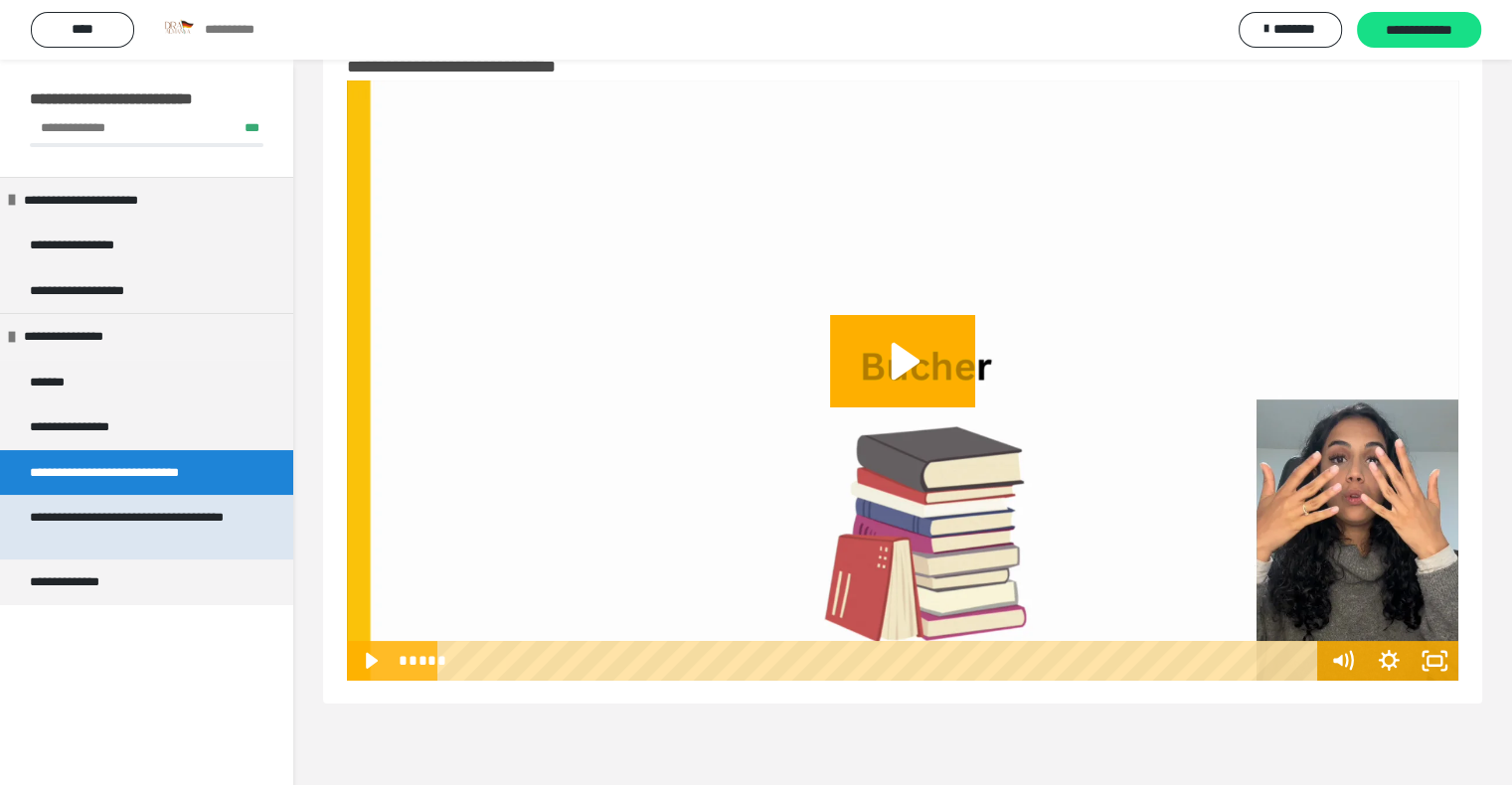 click on "**********" at bounding box center [138, 527] 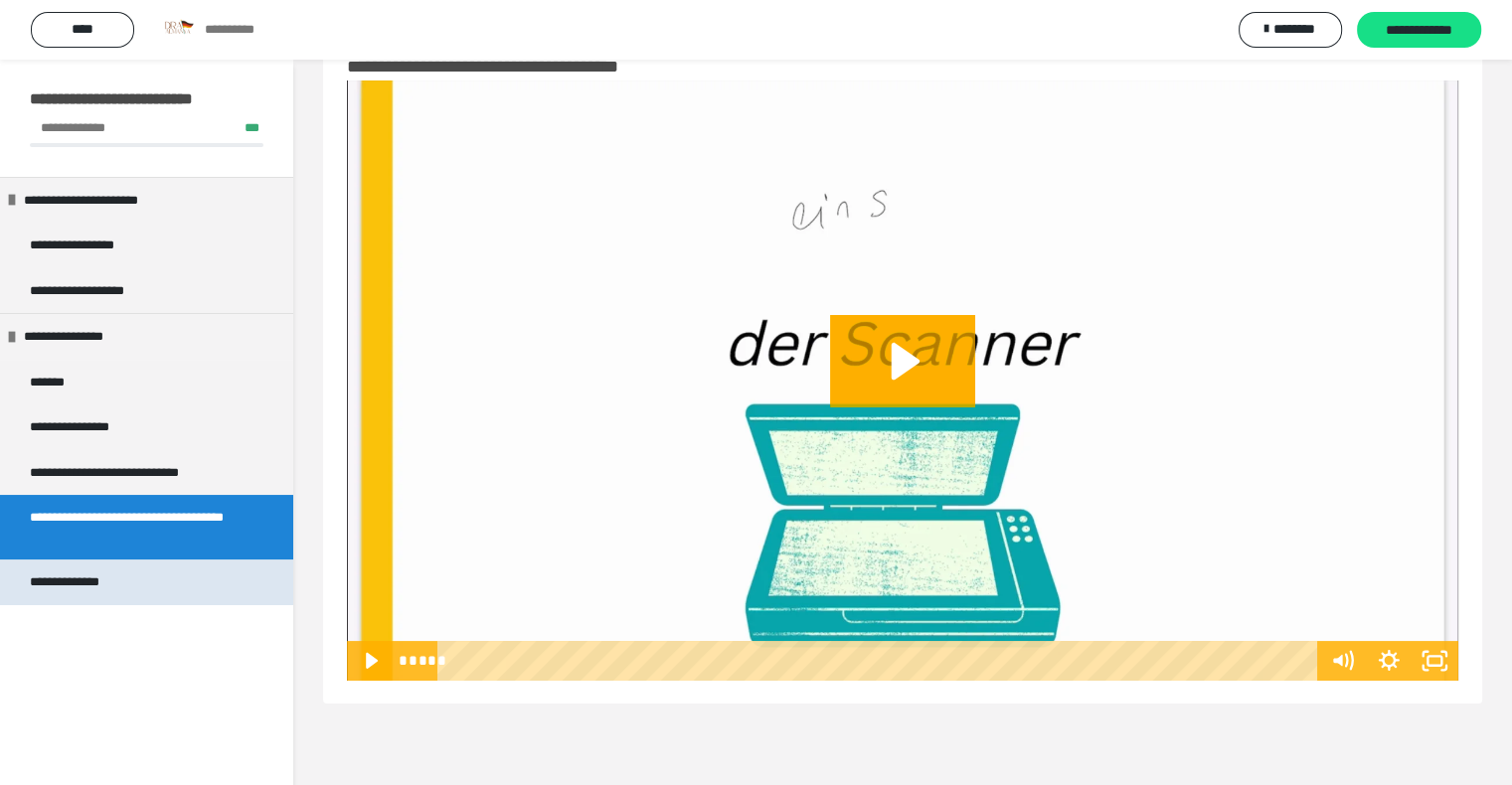 click on "**********" at bounding box center (146, 582) 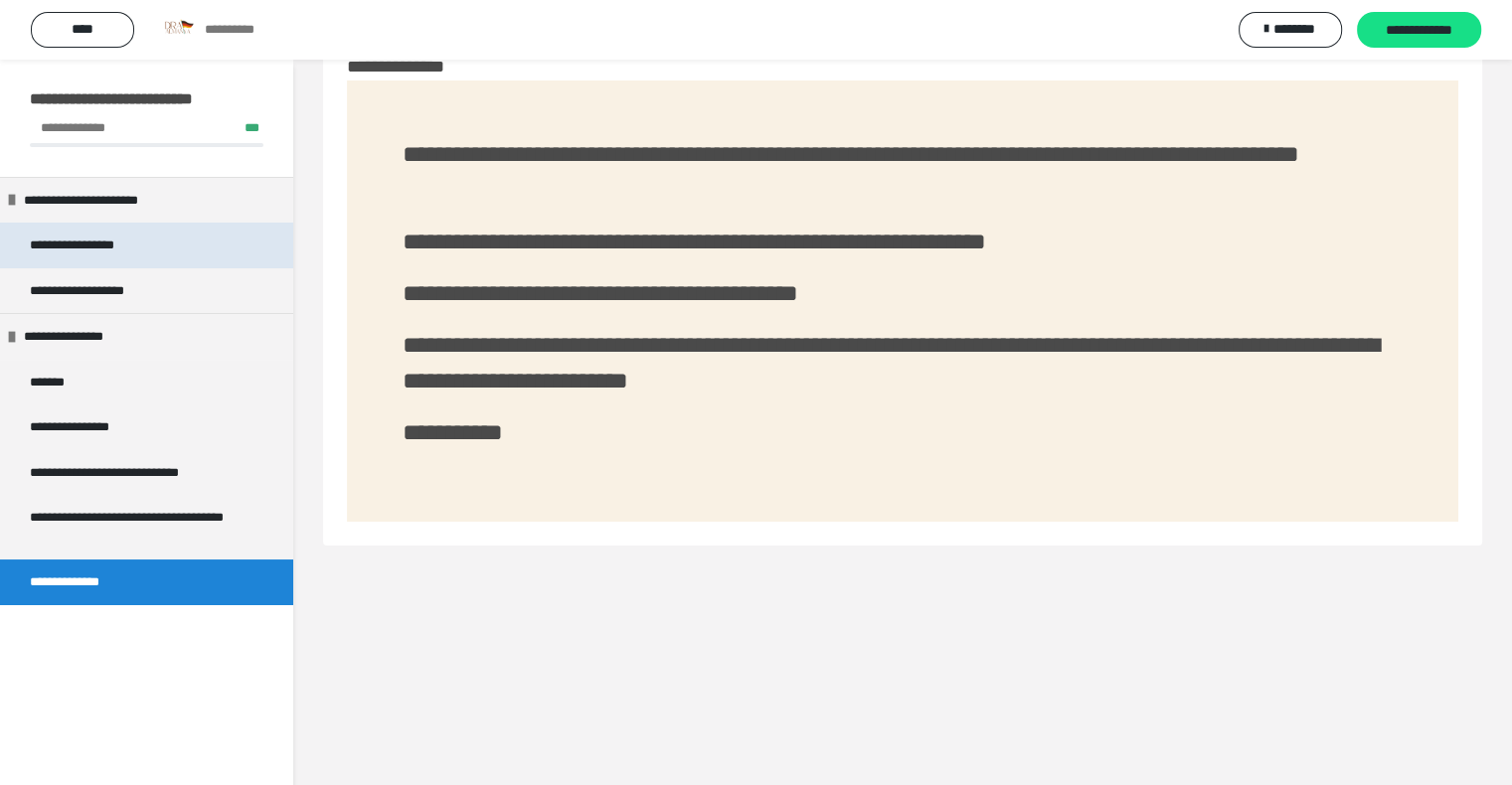 click on "**********" at bounding box center [146, 245] 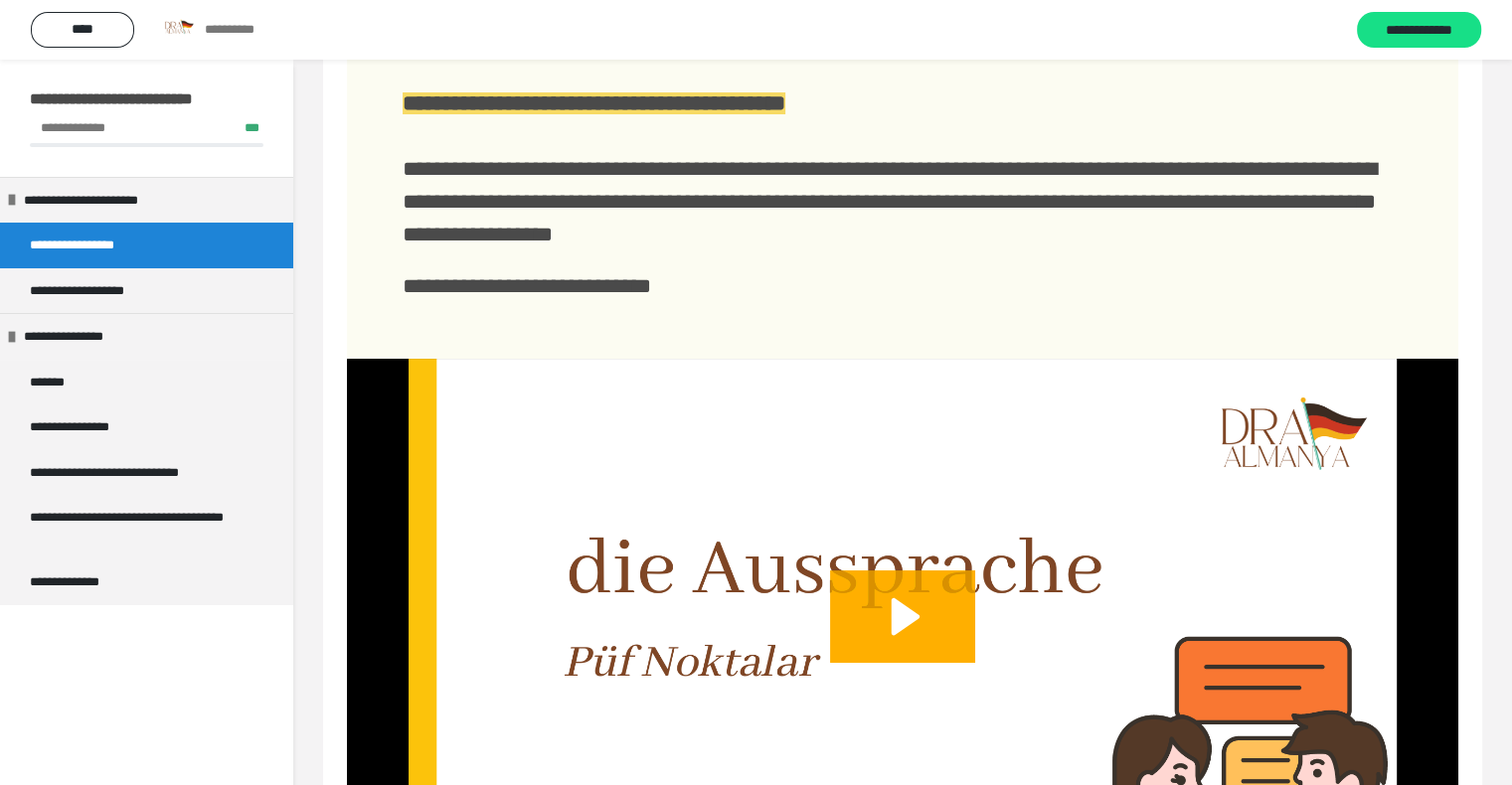 scroll, scrollTop: 0, scrollLeft: 0, axis: both 